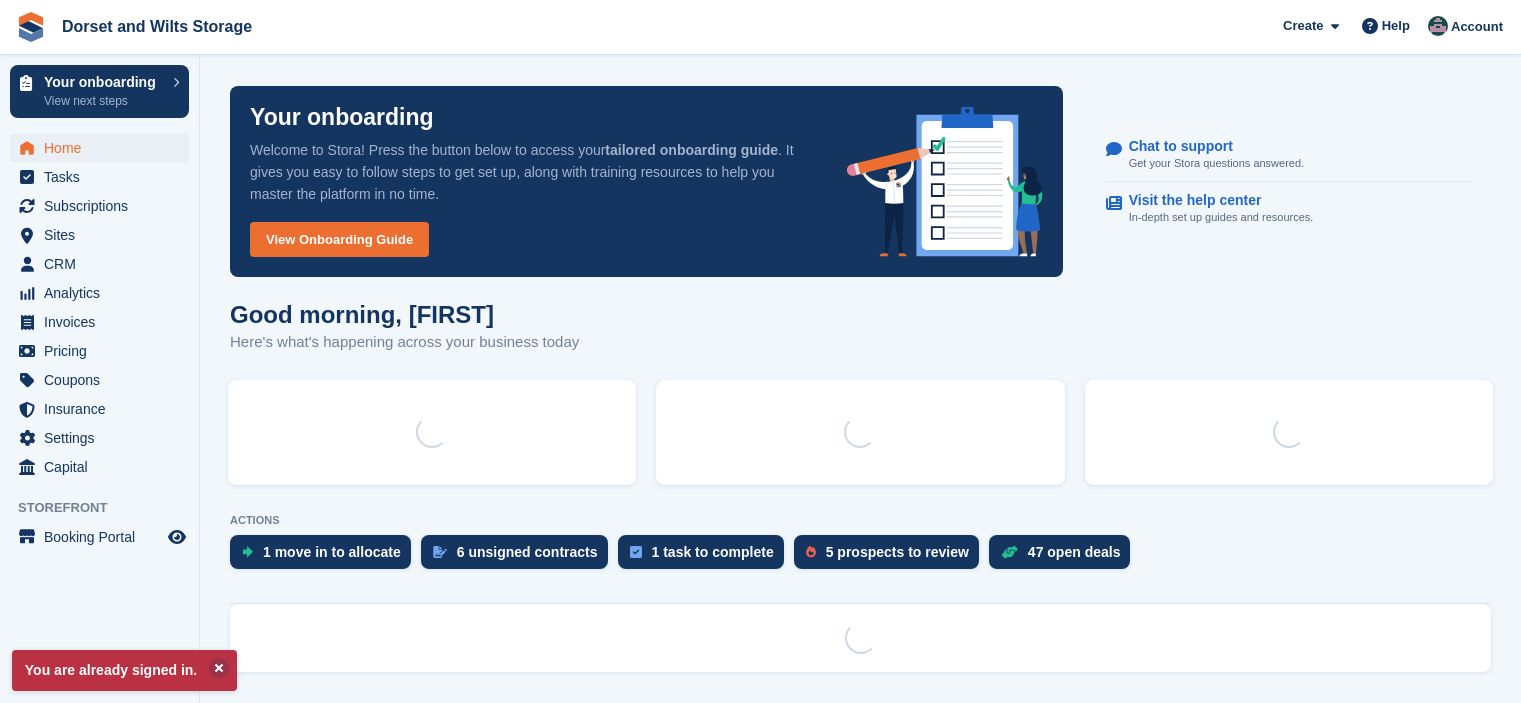 scroll, scrollTop: 0, scrollLeft: 0, axis: both 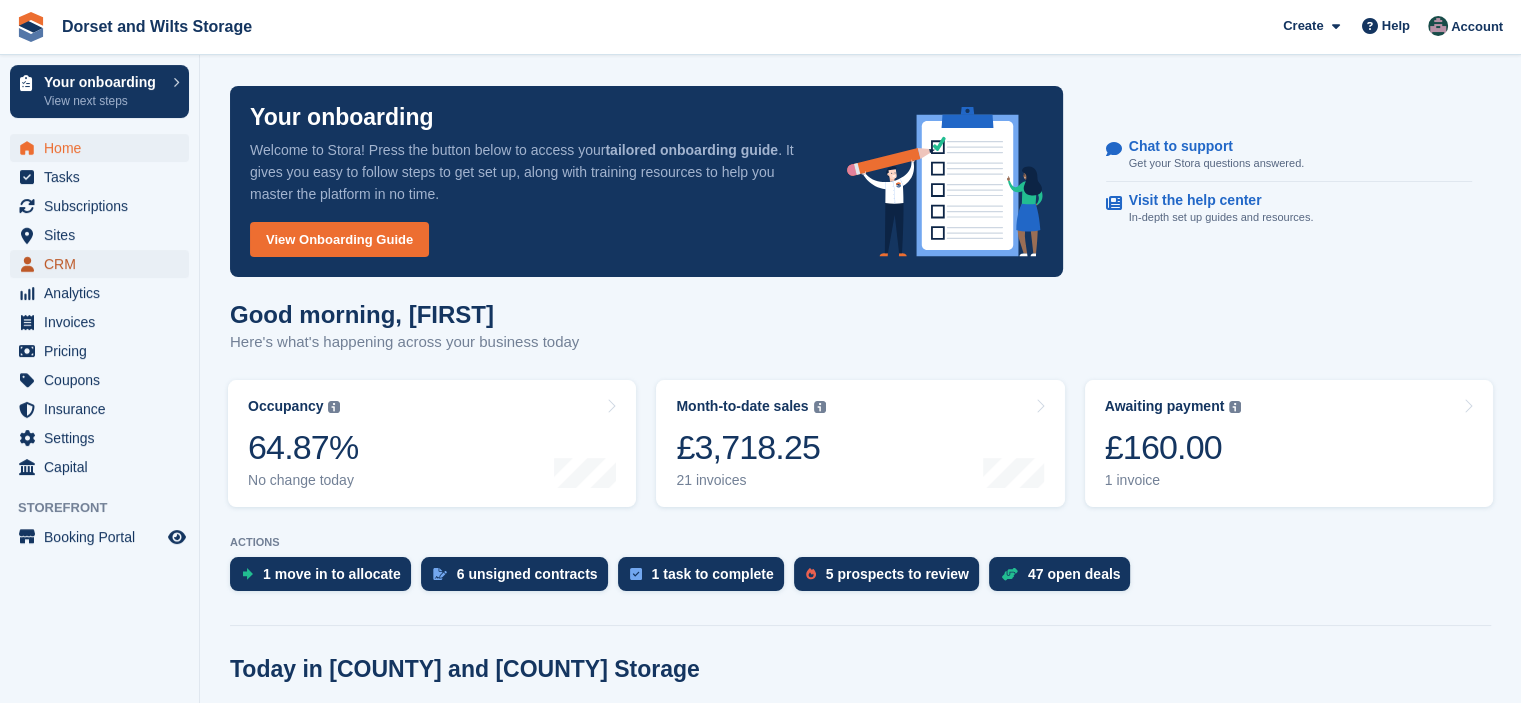 click on "CRM" at bounding box center (104, 264) 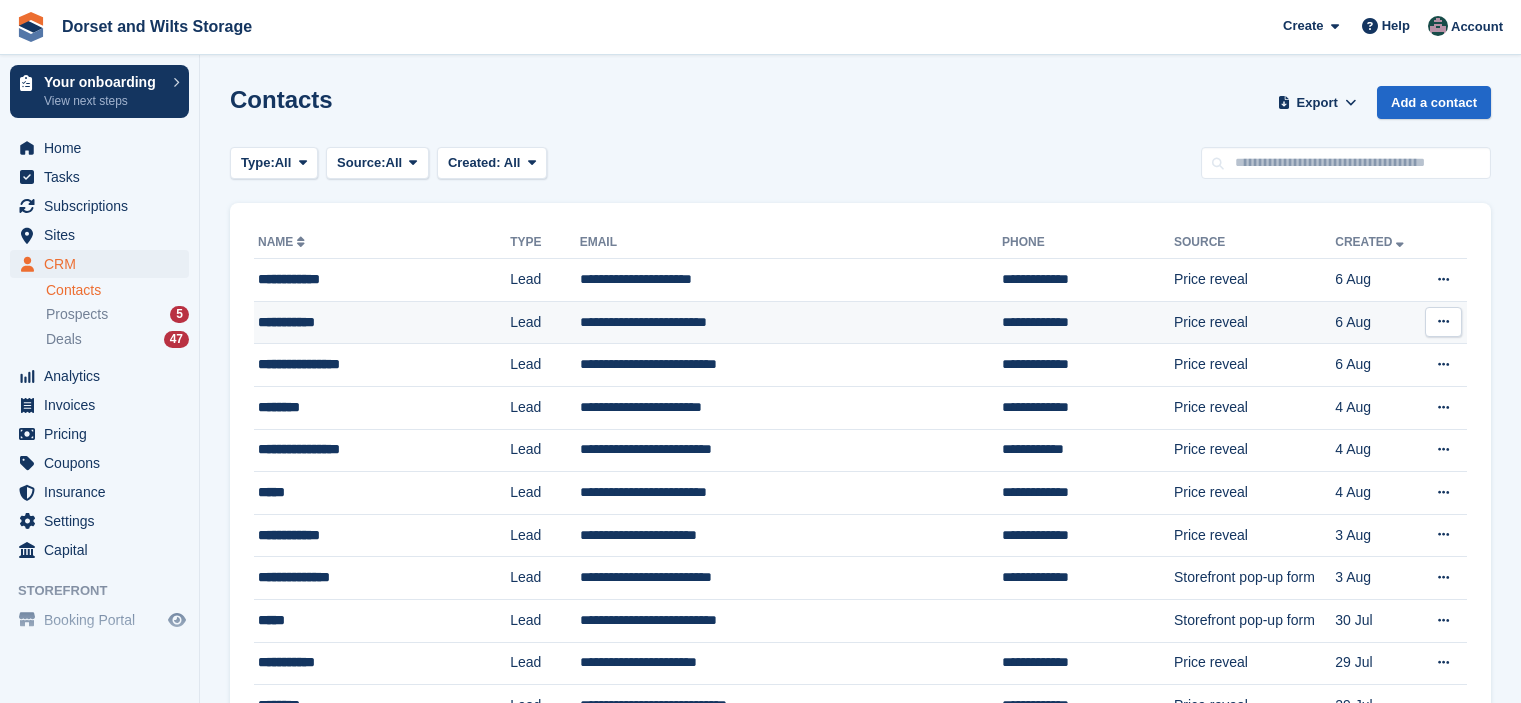 scroll, scrollTop: 0, scrollLeft: 0, axis: both 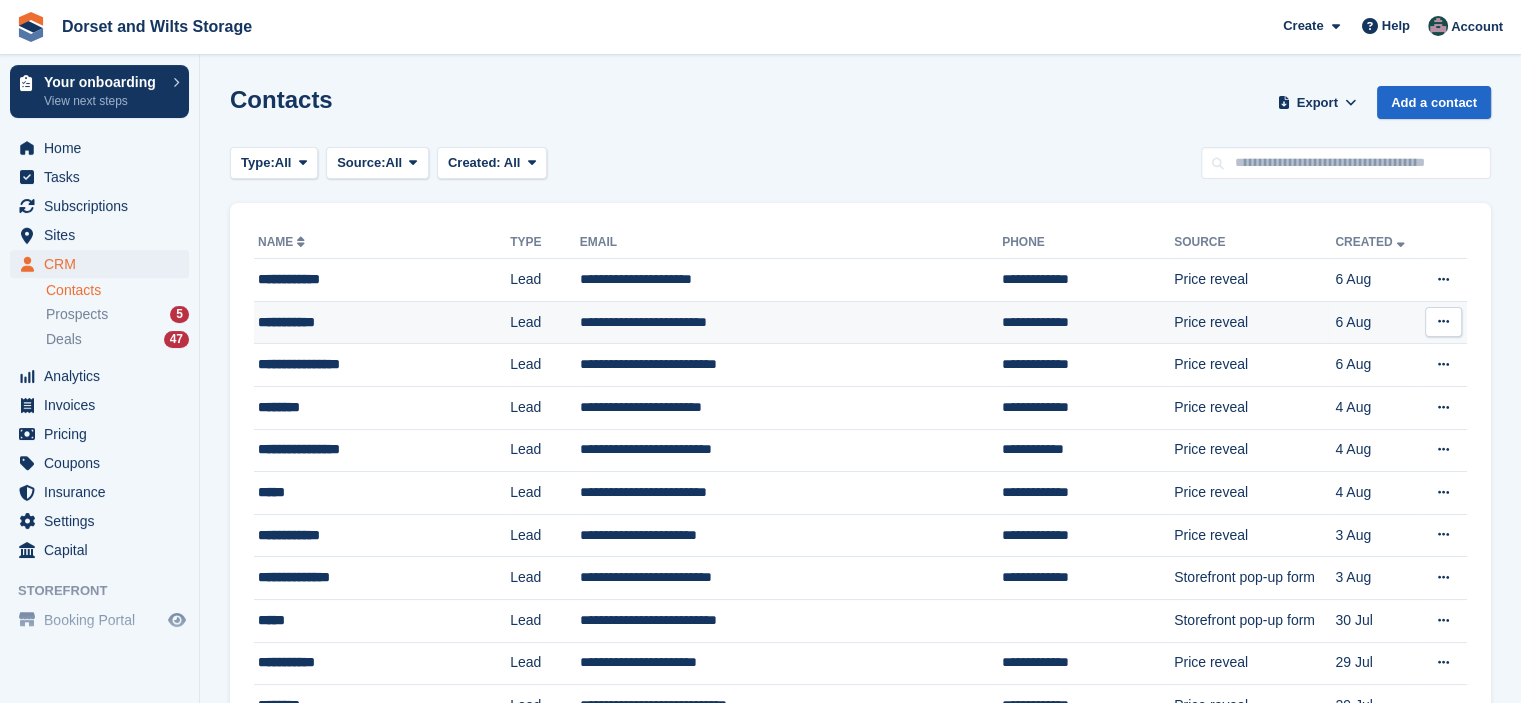 click on "**********" at bounding box center (368, 322) 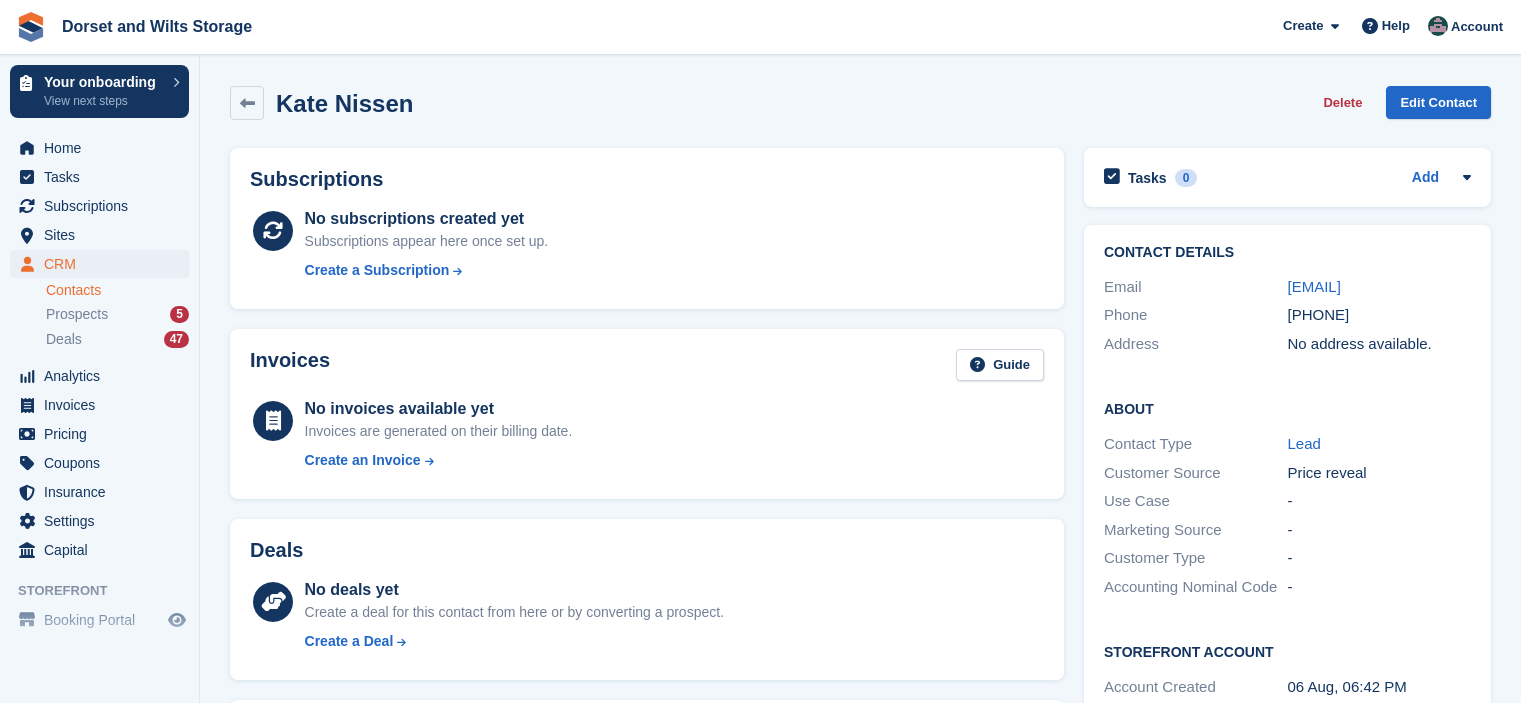 scroll, scrollTop: 0, scrollLeft: 0, axis: both 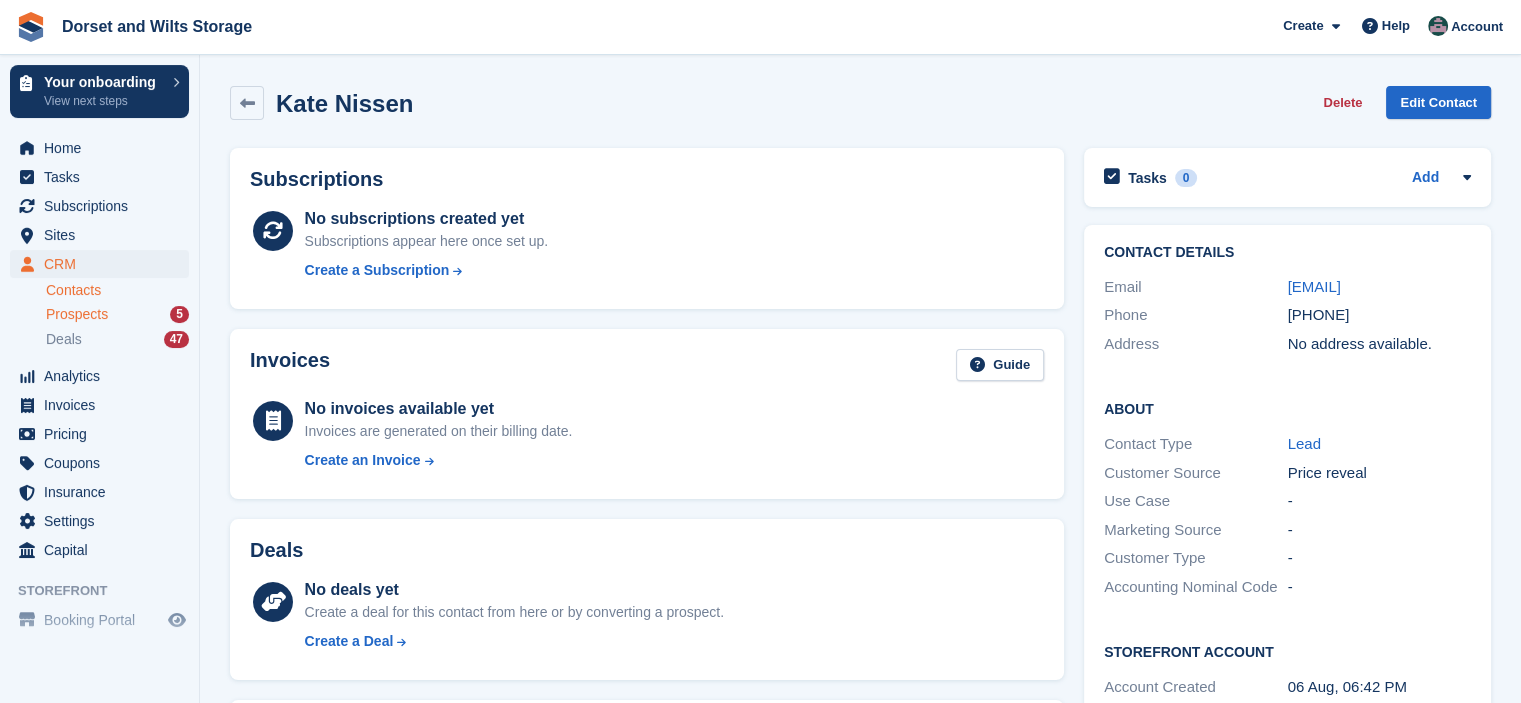 click on "Prospects" at bounding box center (77, 314) 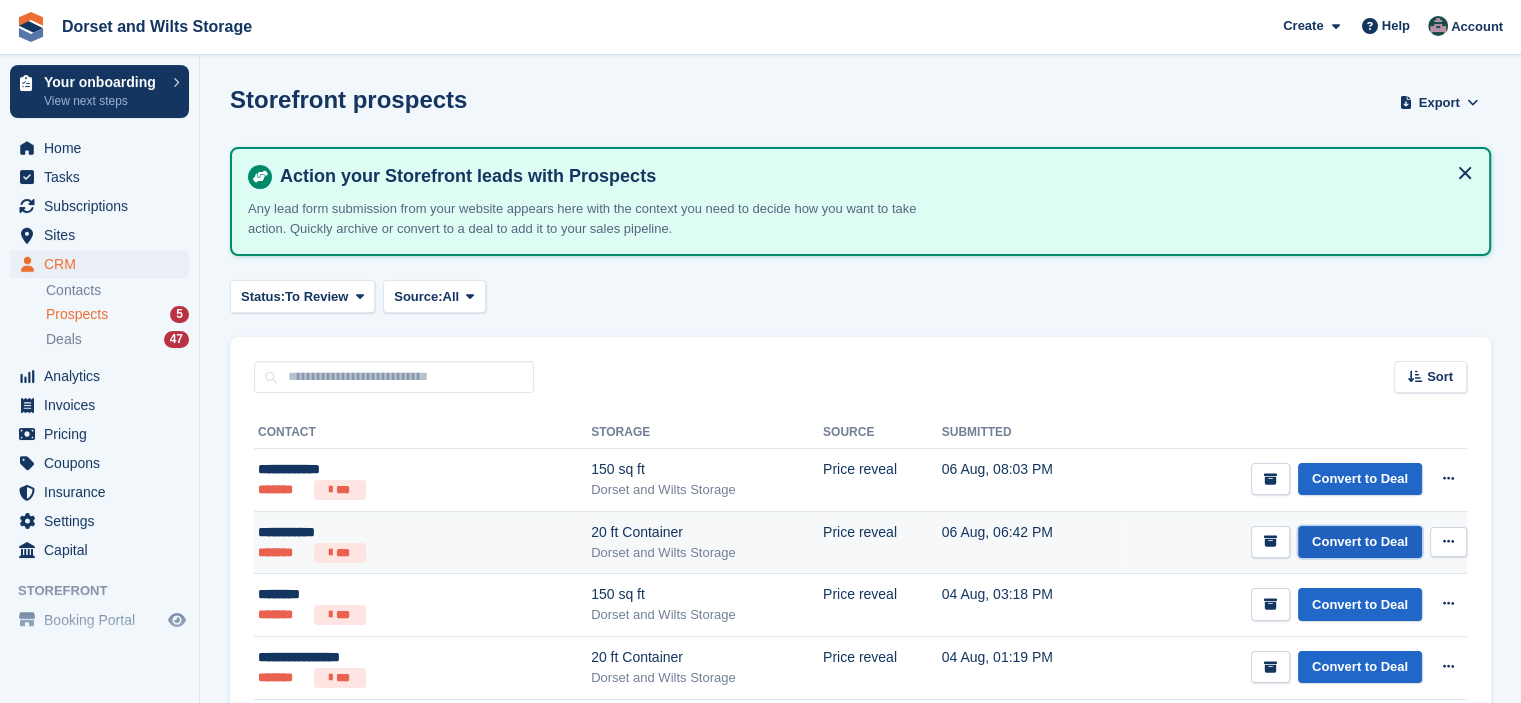 click on "Convert to Deal" at bounding box center [1360, 542] 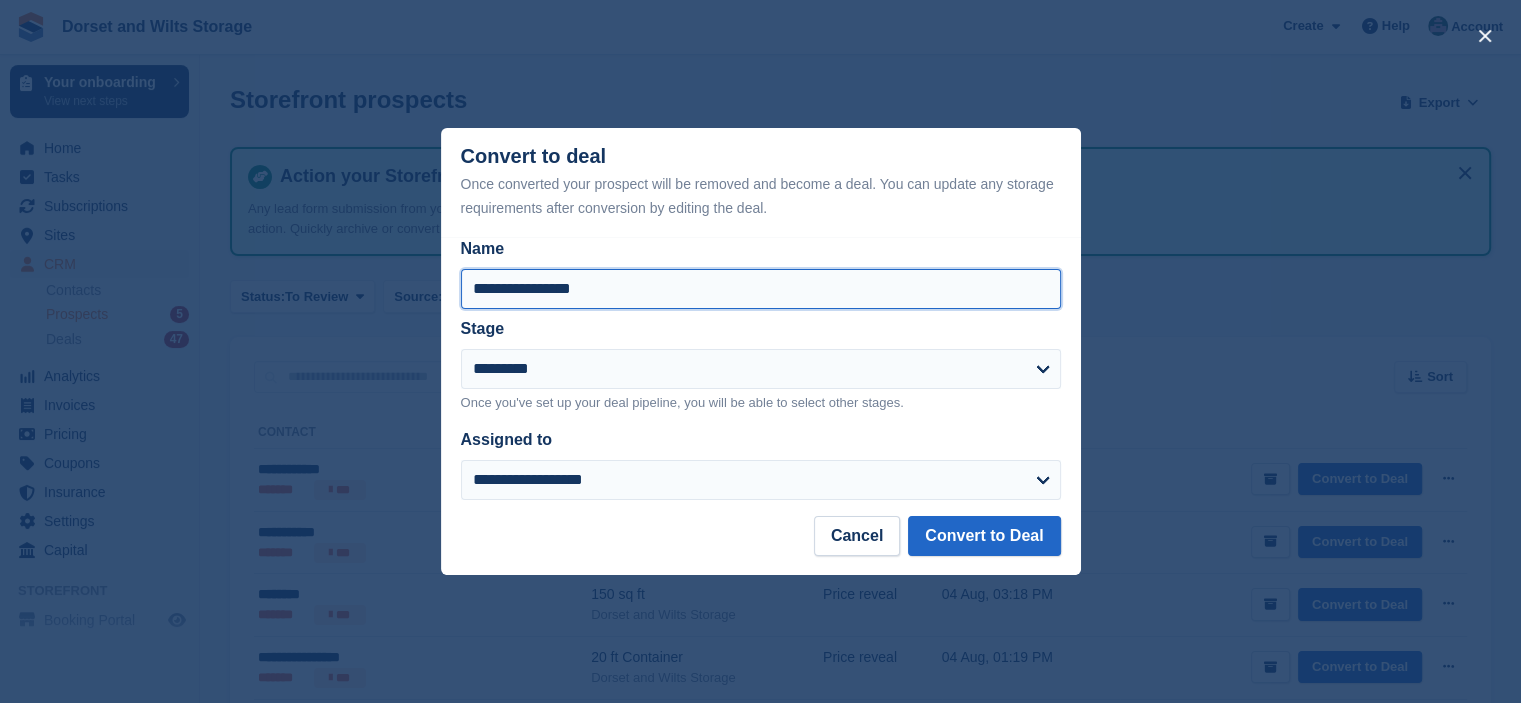 click on "**********" at bounding box center (761, 289) 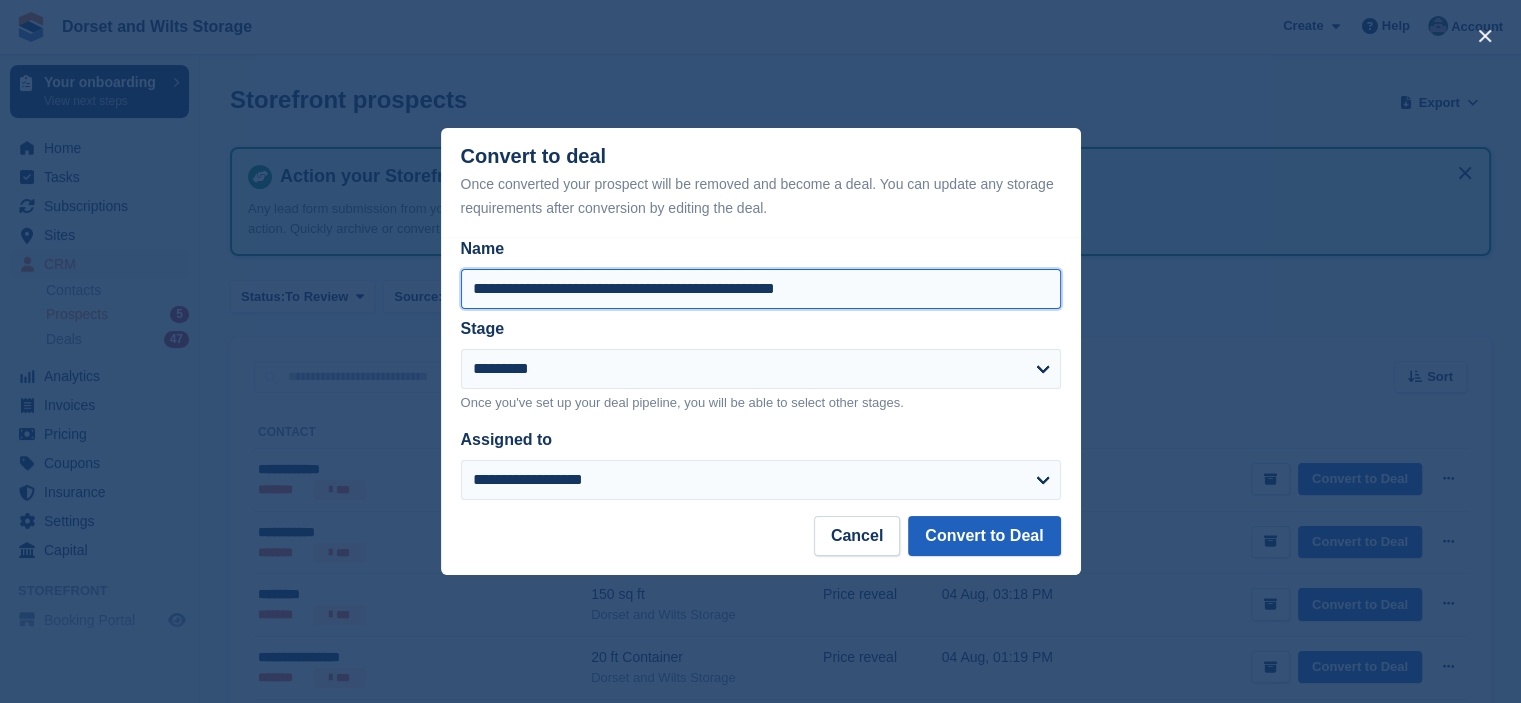 type on "**********" 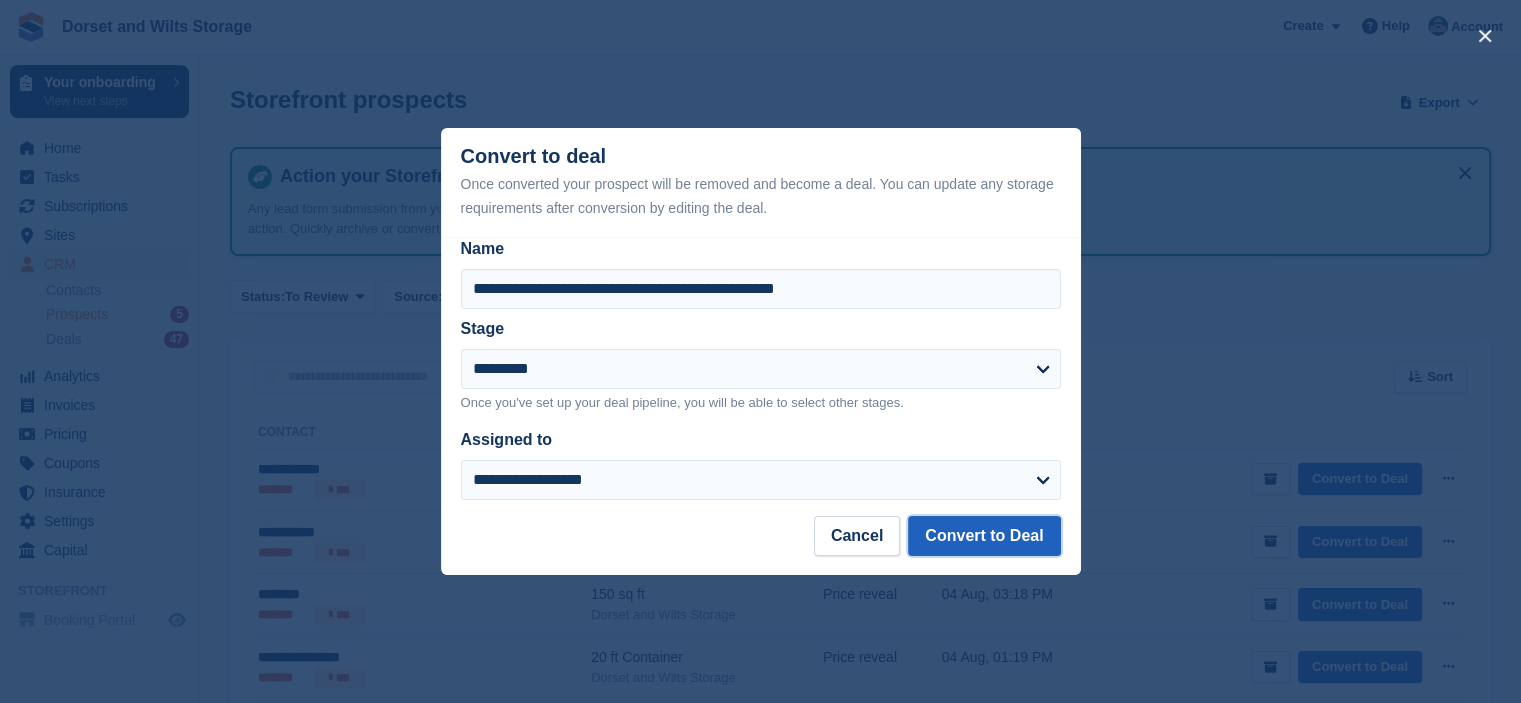 click on "Convert to Deal" at bounding box center (984, 536) 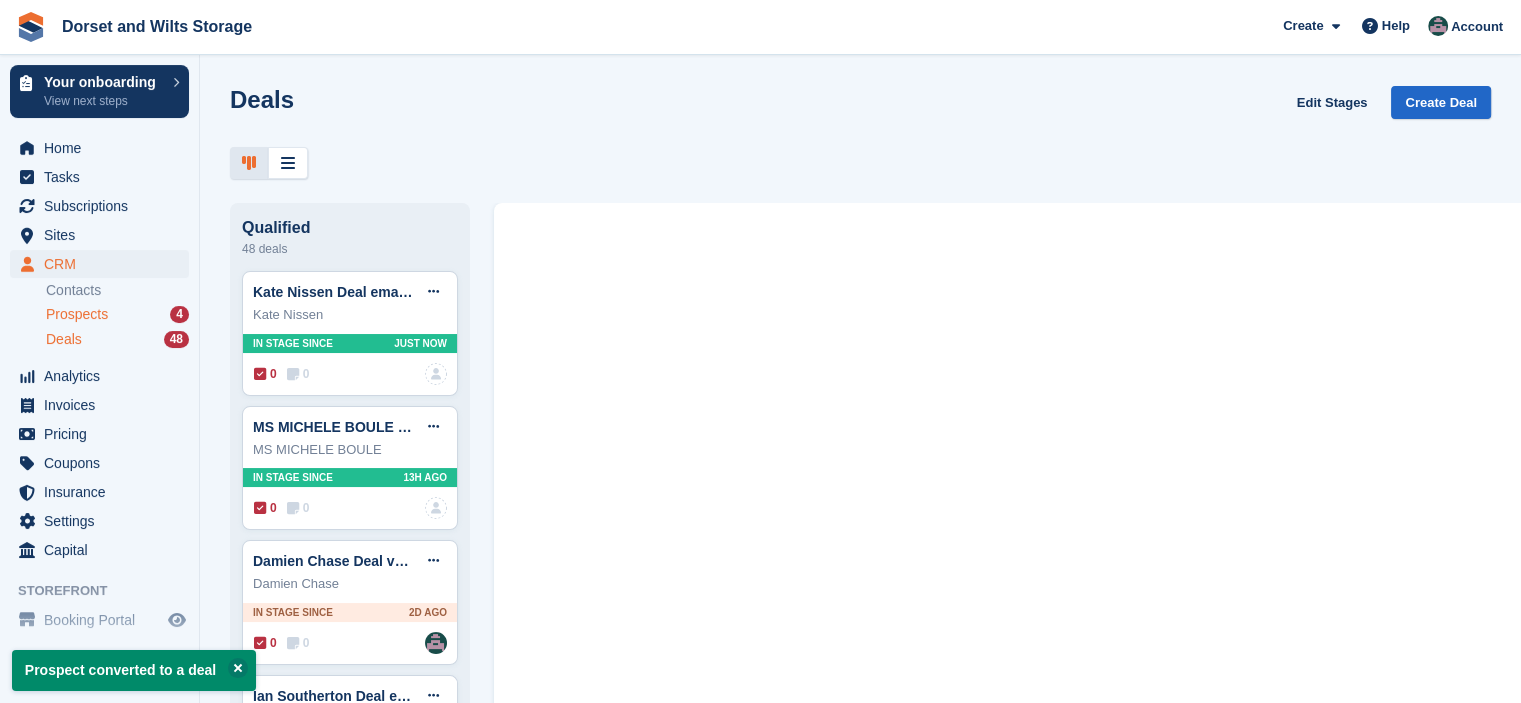 click on "Prospects" at bounding box center (77, 314) 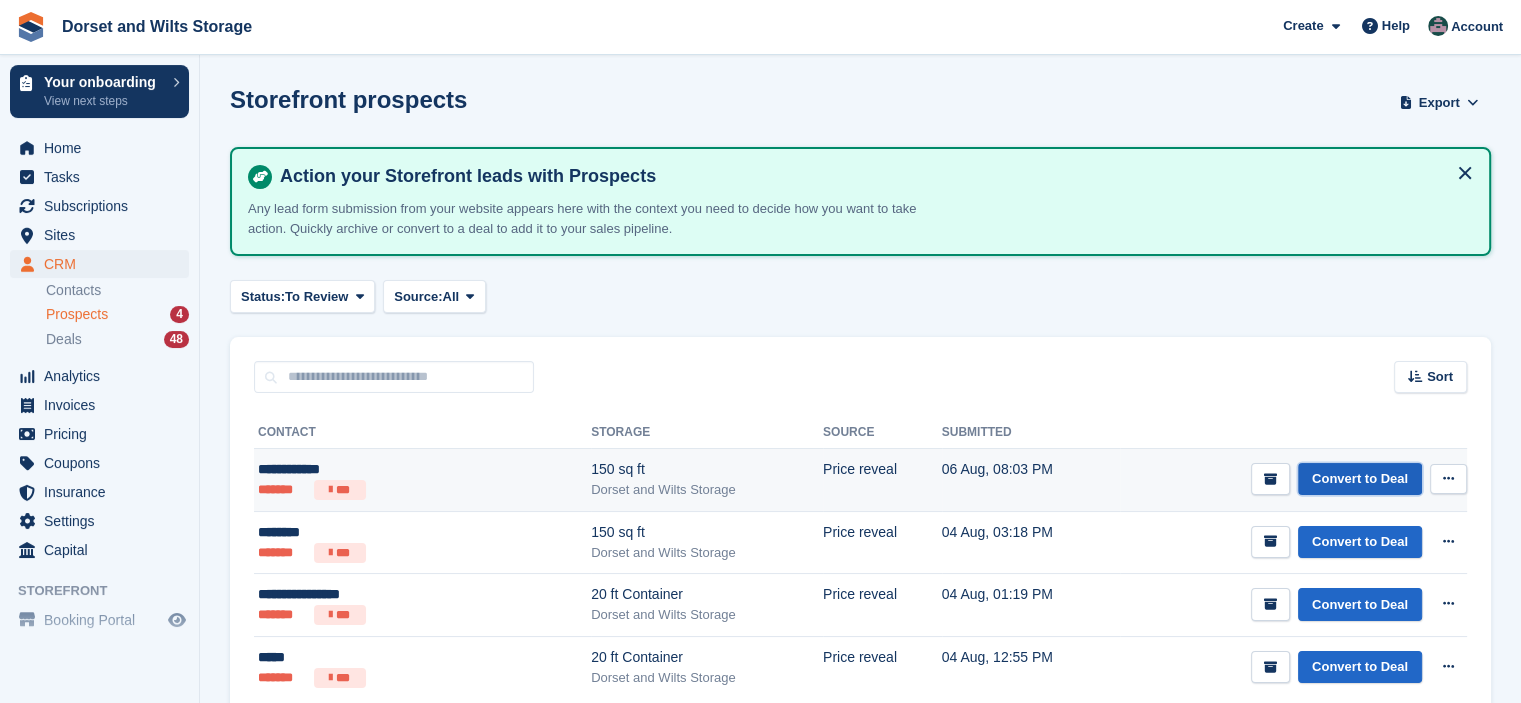 click on "Convert to Deal" at bounding box center (1360, 479) 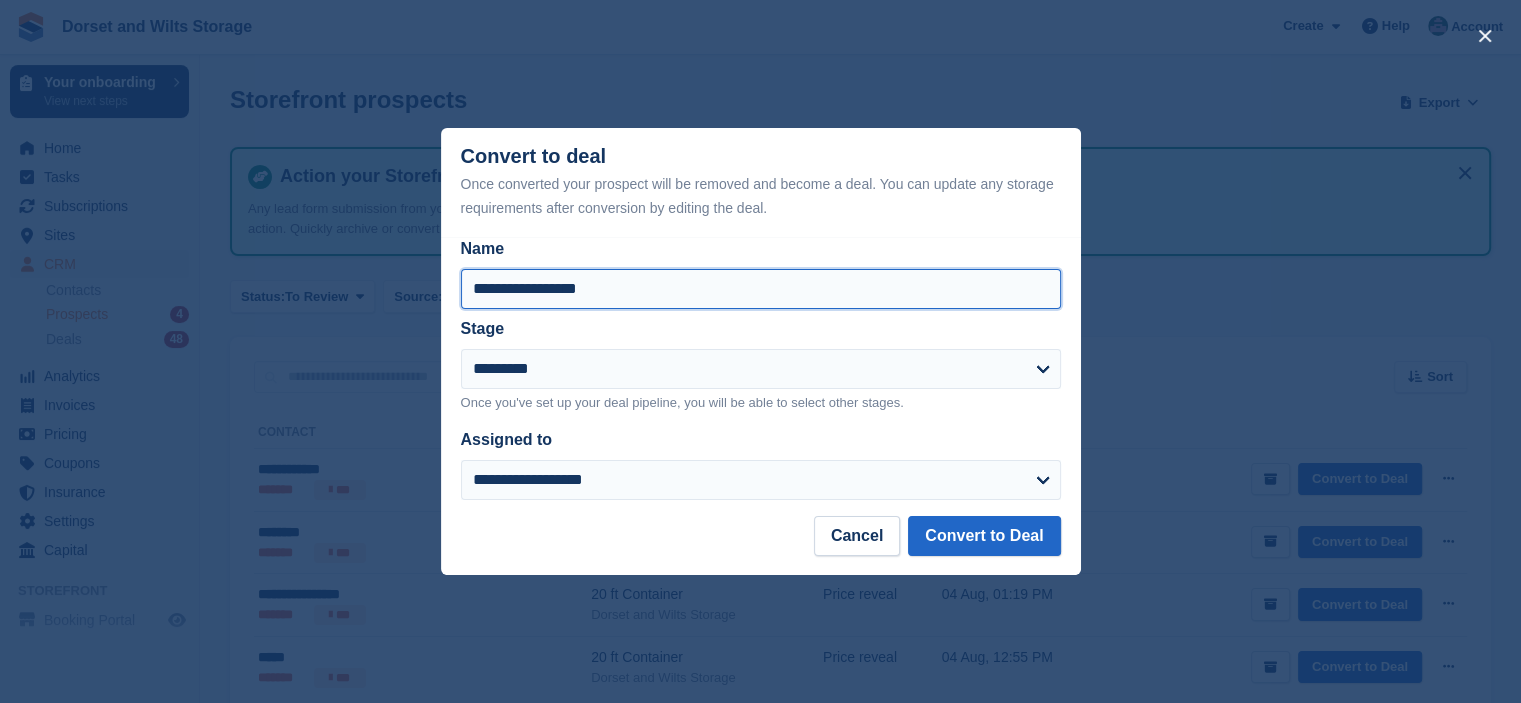 click on "**********" at bounding box center [761, 289] 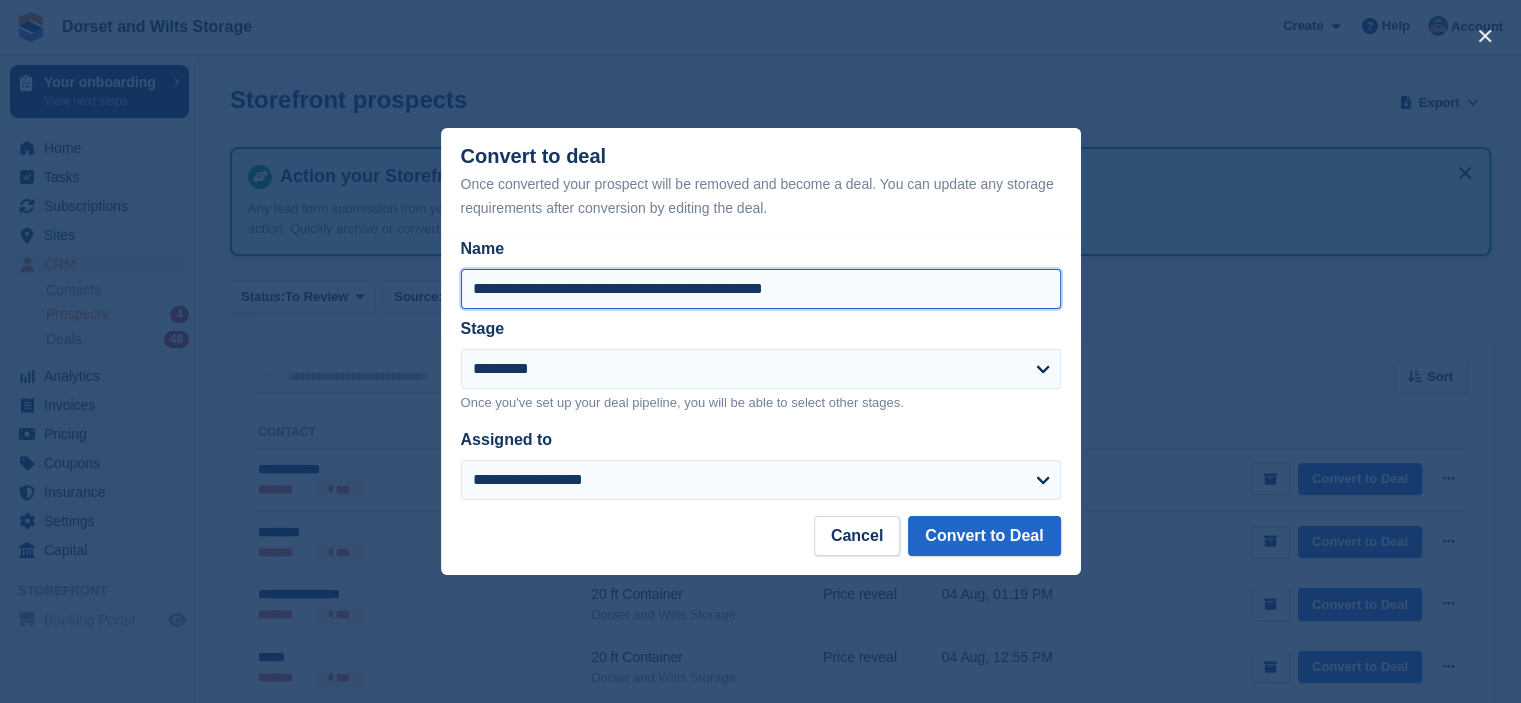 click on "**********" at bounding box center [761, 289] 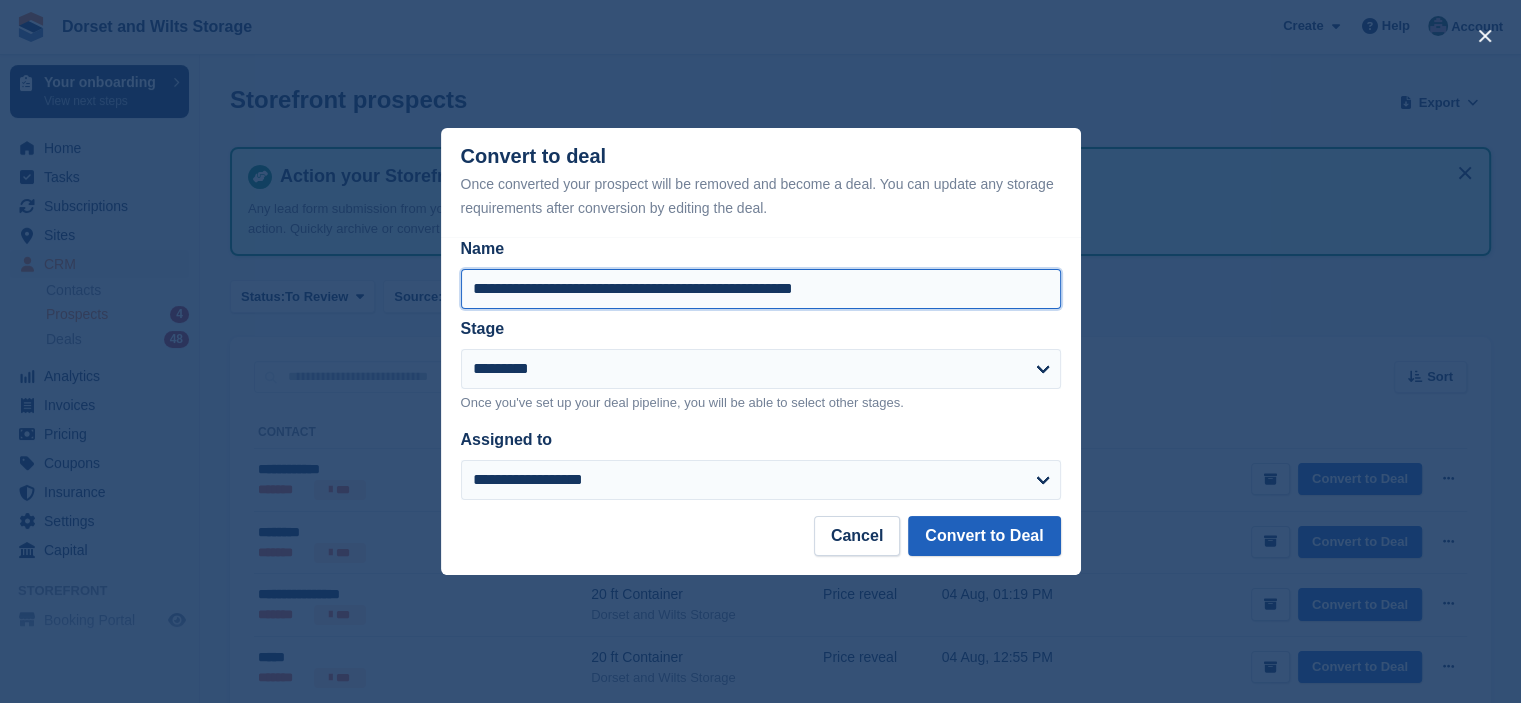 type on "**********" 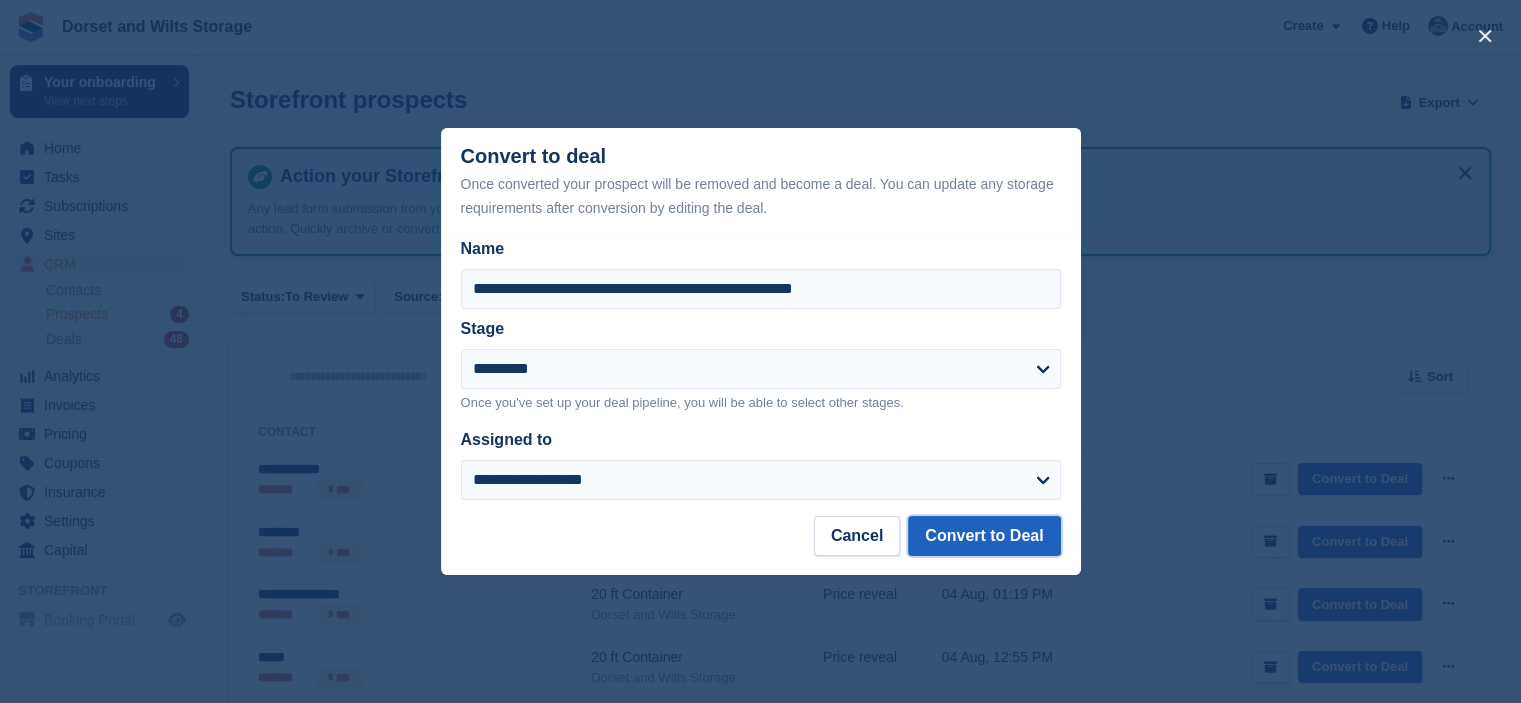 click on "Convert to Deal" at bounding box center [984, 536] 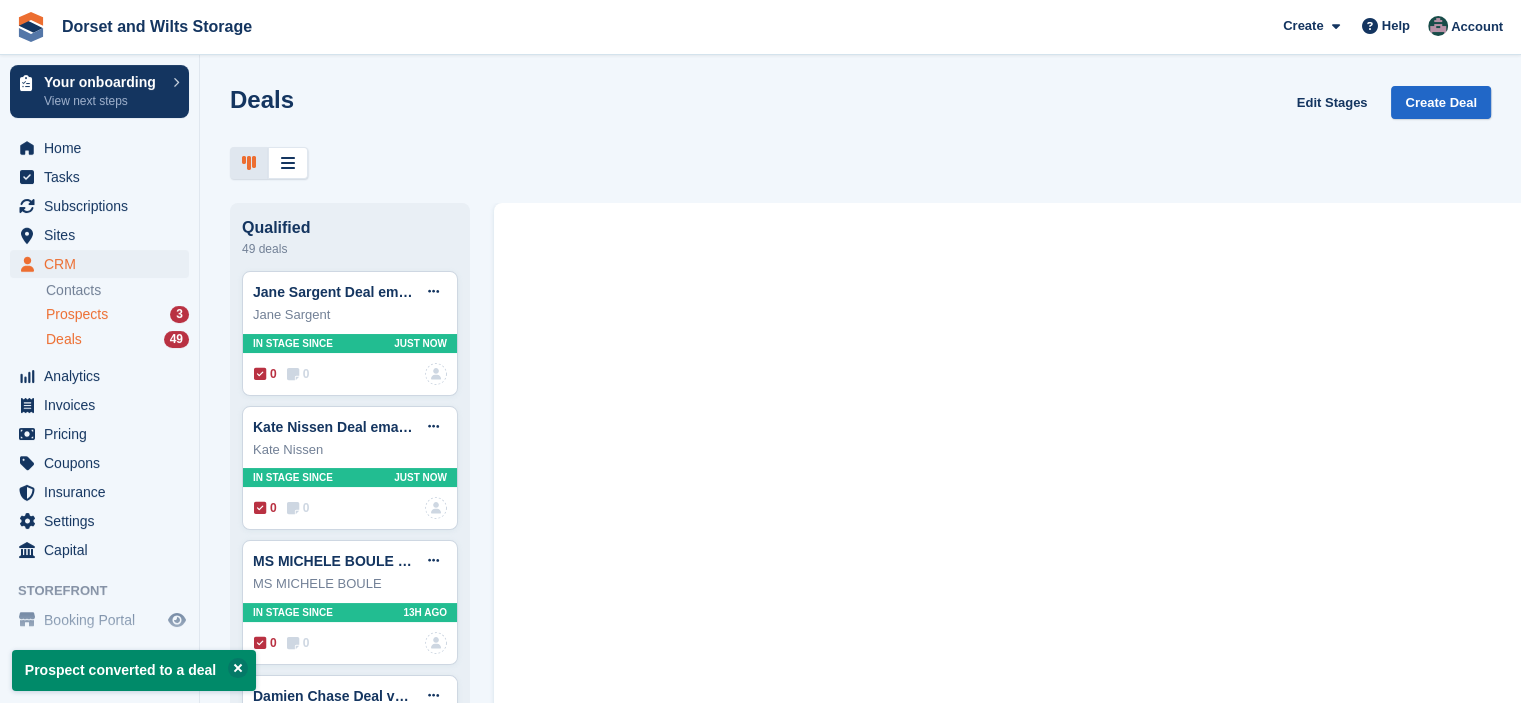 click on "Prospects
3" at bounding box center [117, 314] 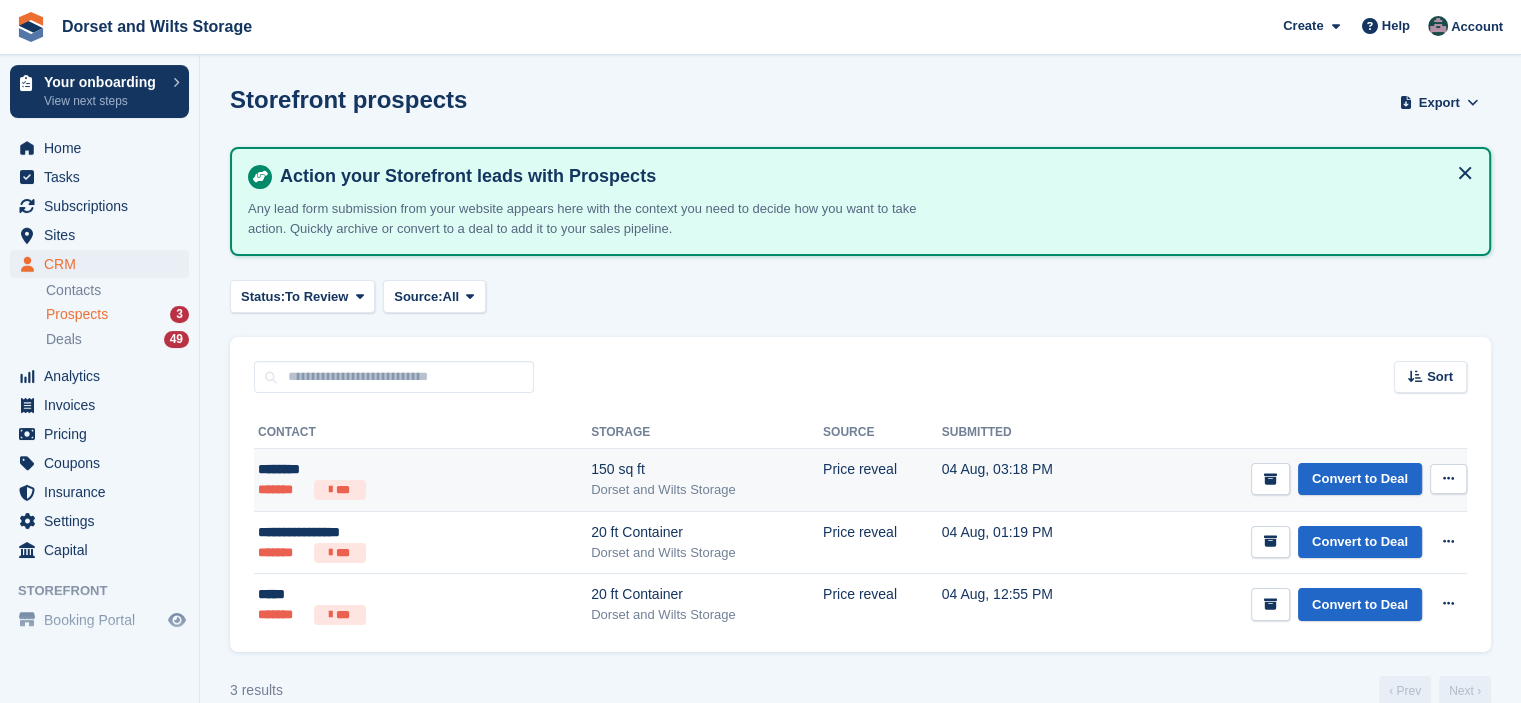 click at bounding box center (1448, 478) 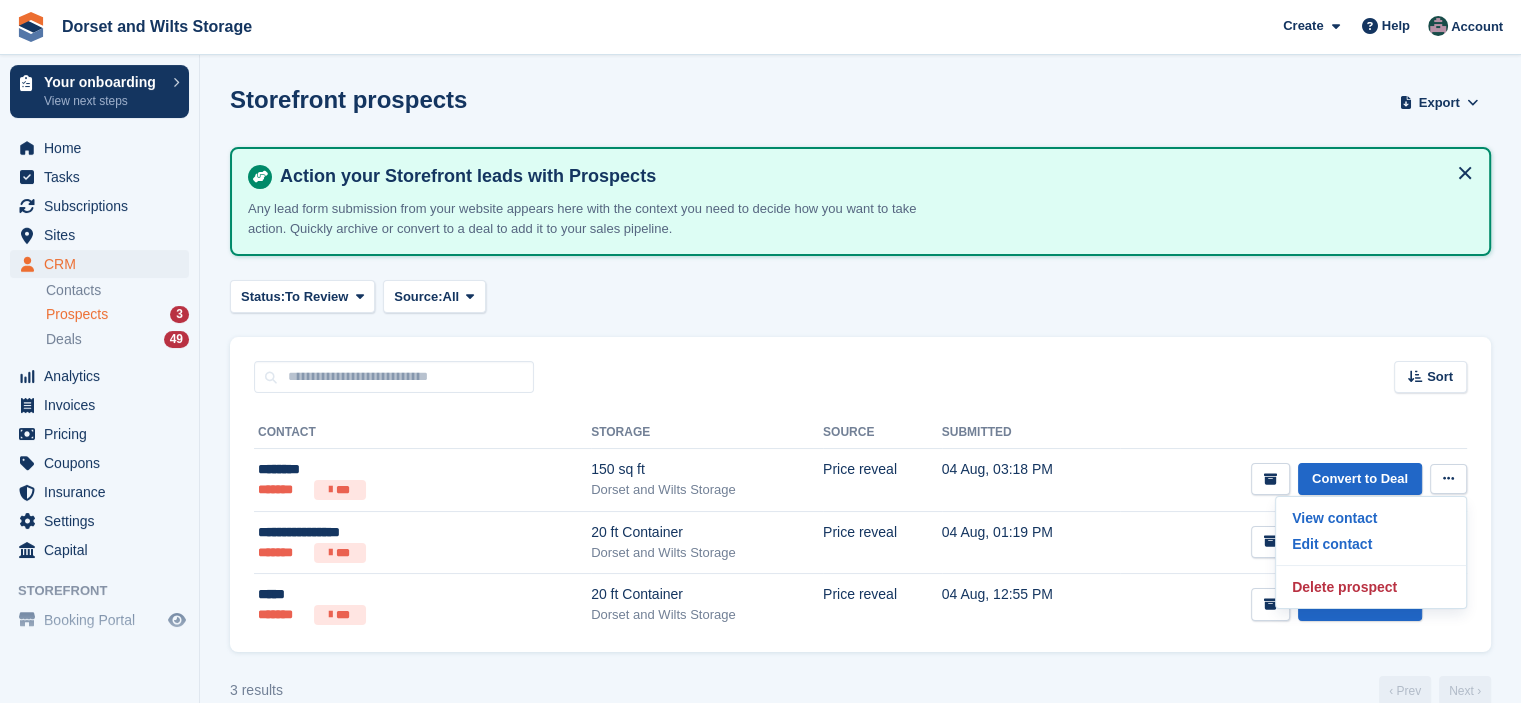 click on "Sort
Sort by
Date submitted
Submitted (oldest first)
Submitted (newest first)" at bounding box center [860, 365] 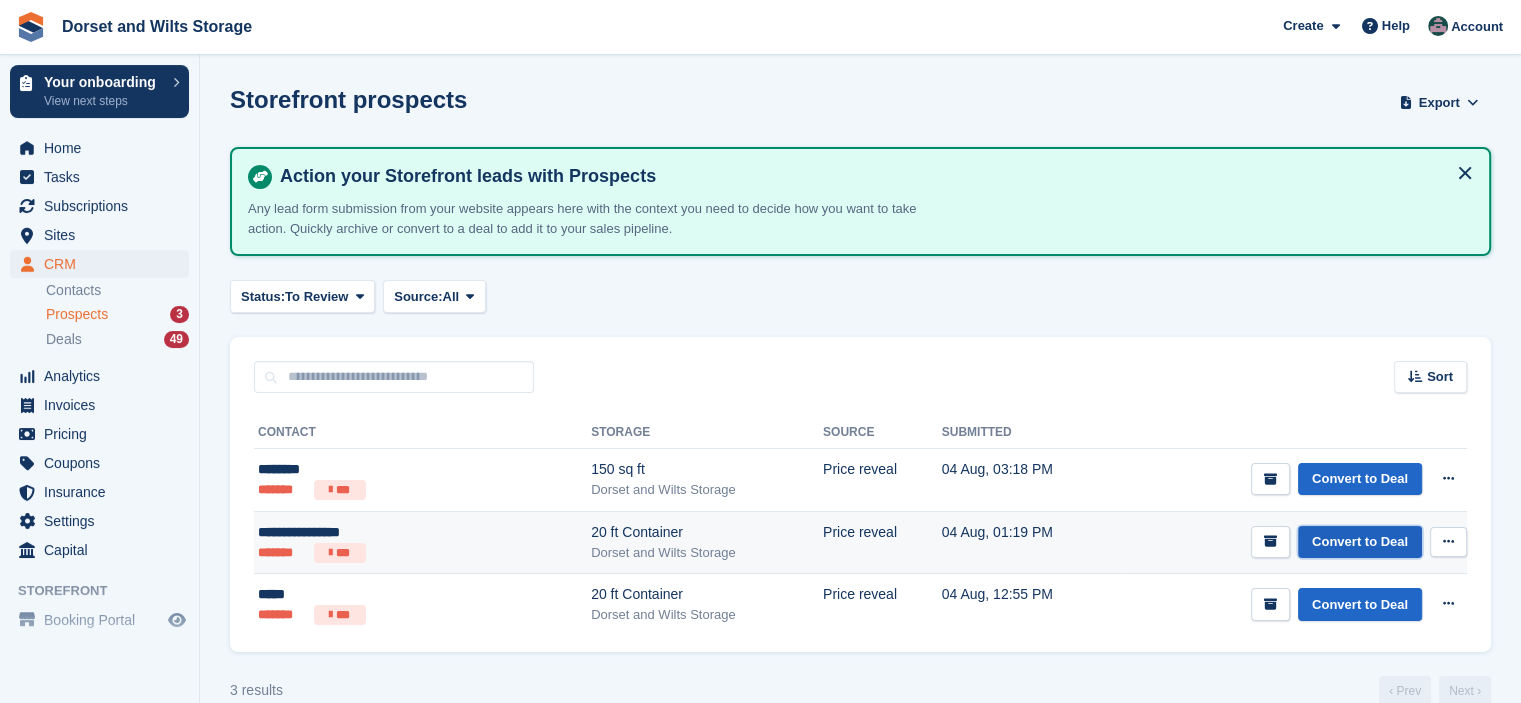 click on "Convert to Deal" at bounding box center [1360, 542] 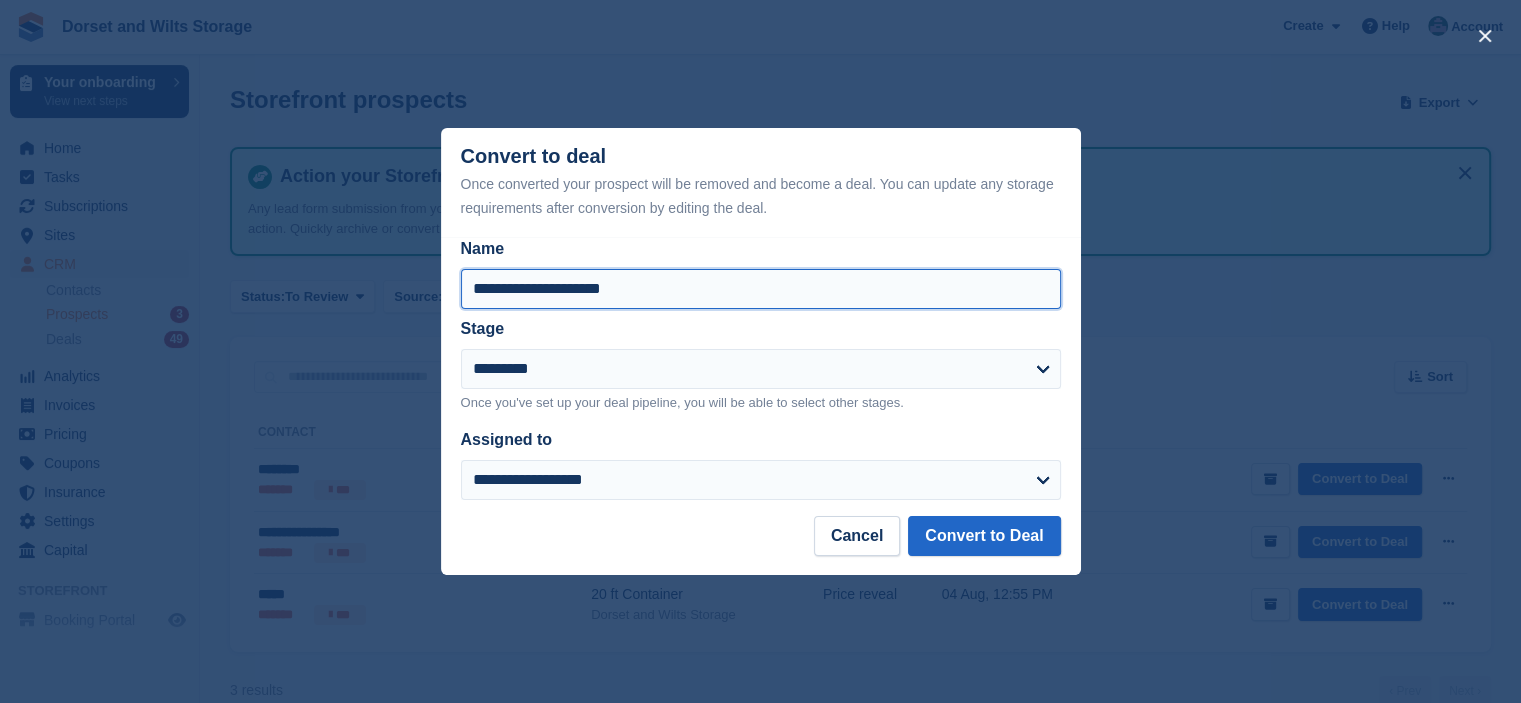 click on "**********" at bounding box center [761, 289] 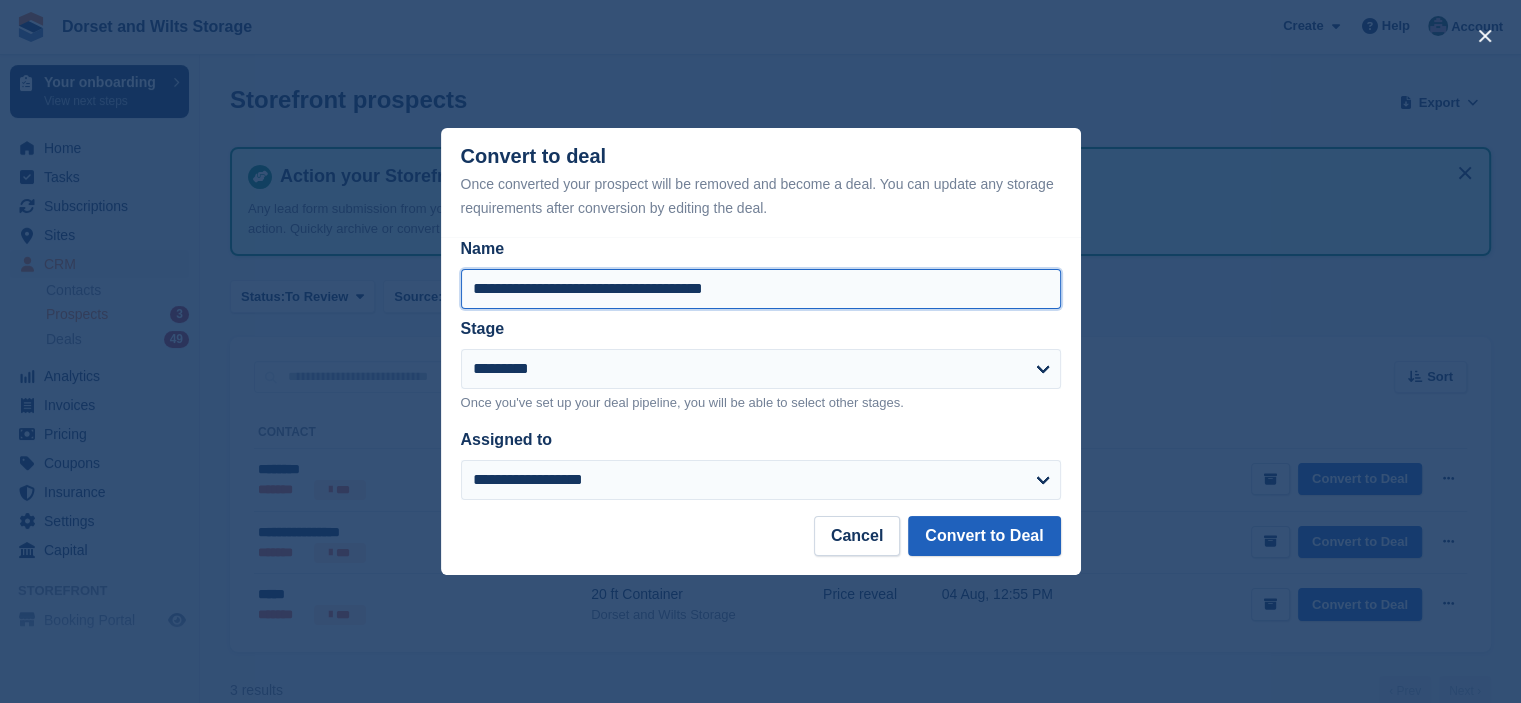 type on "**********" 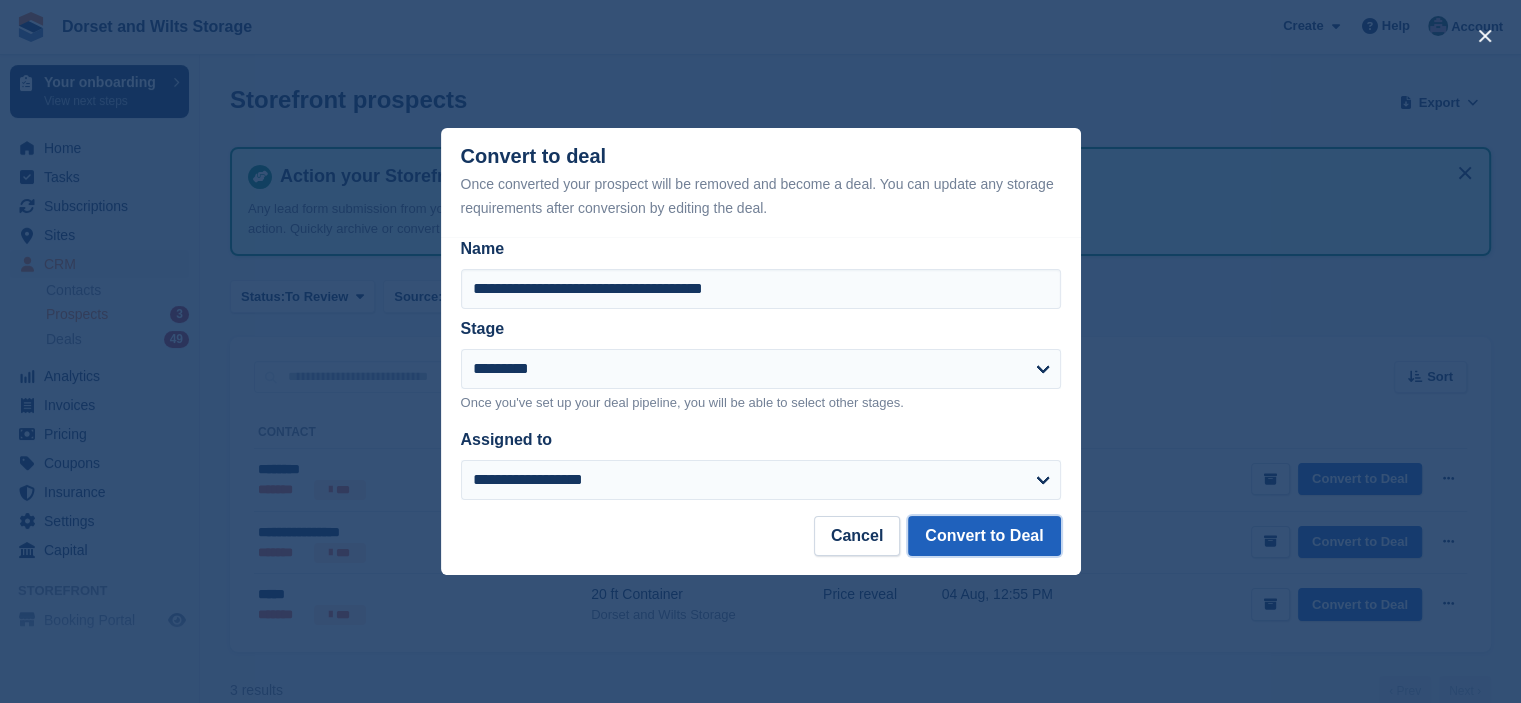 click on "Convert to Deal" at bounding box center [984, 536] 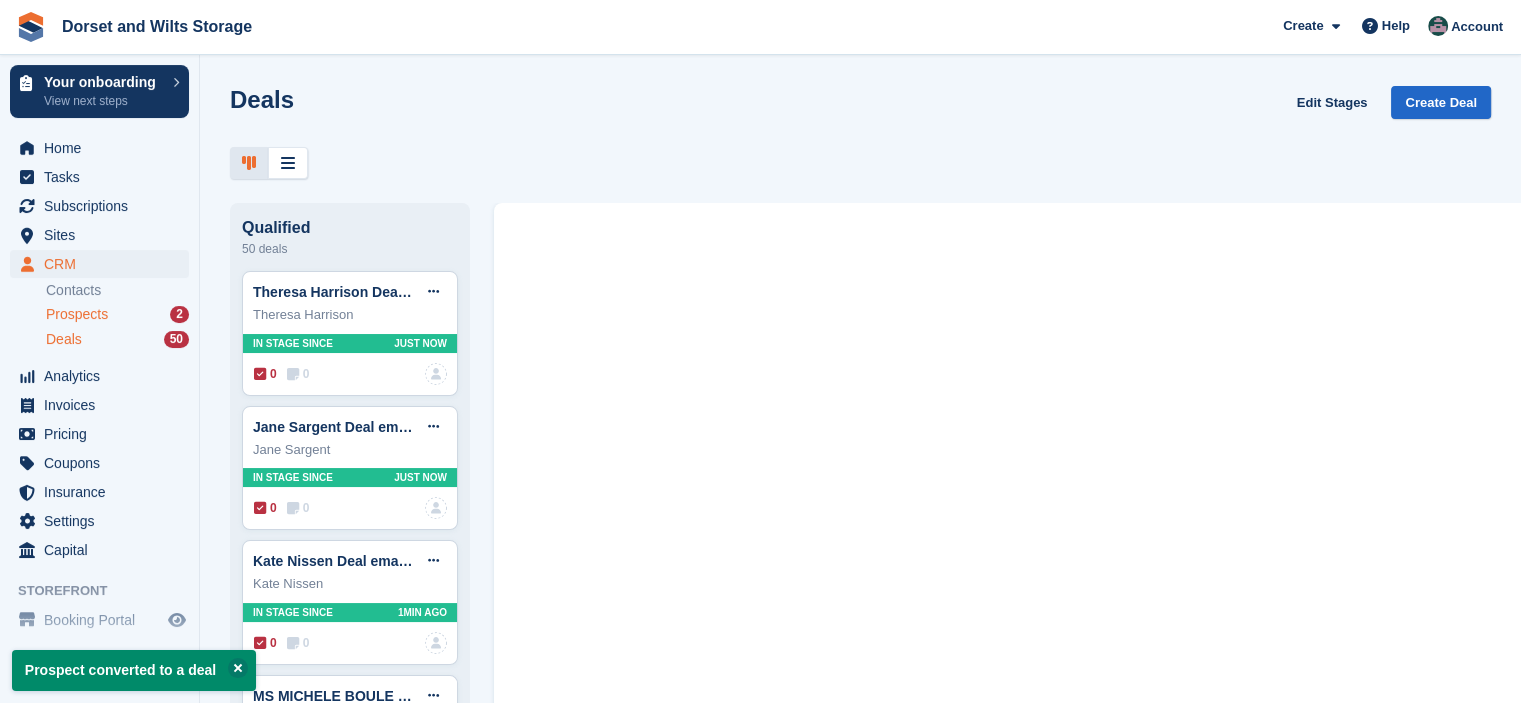 click on "Prospects" at bounding box center (77, 314) 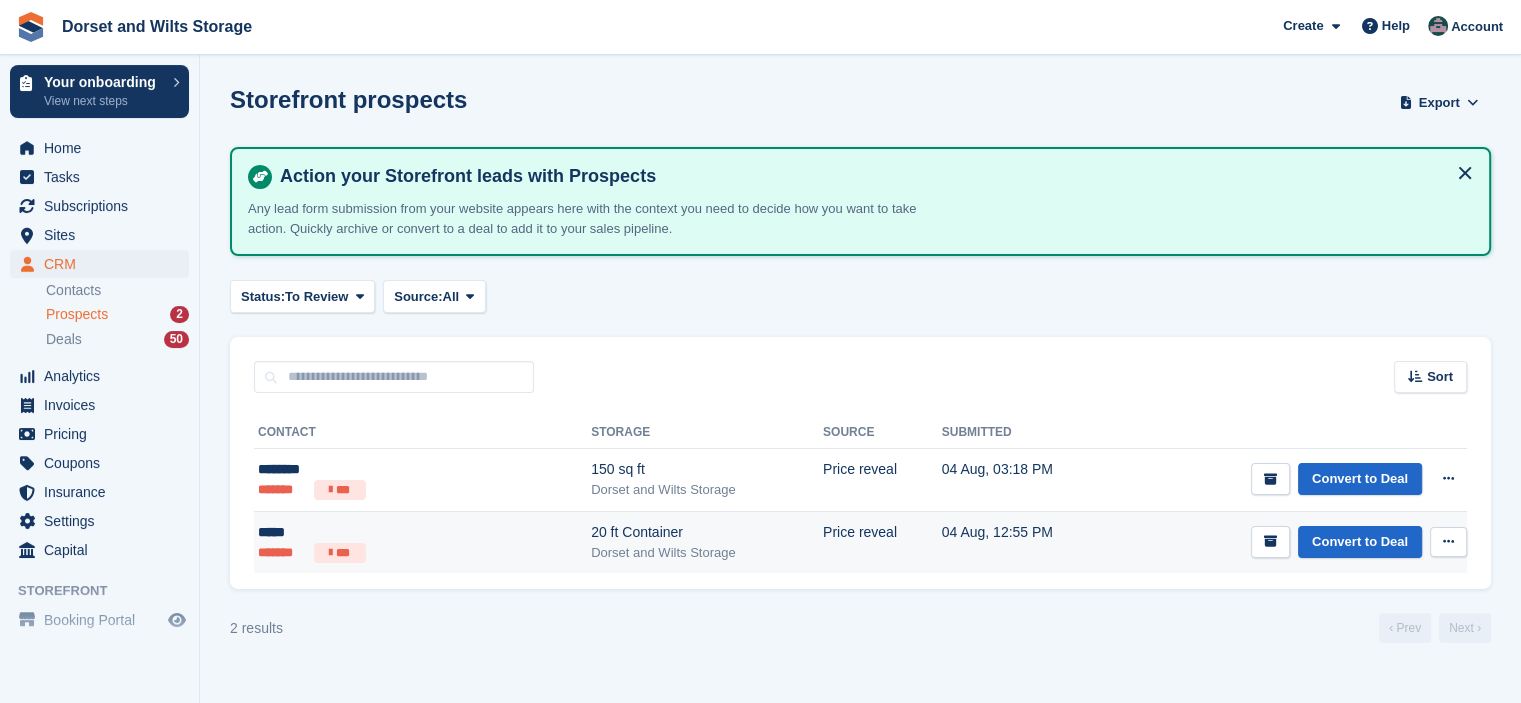 click on "*****" at bounding box center (361, 532) 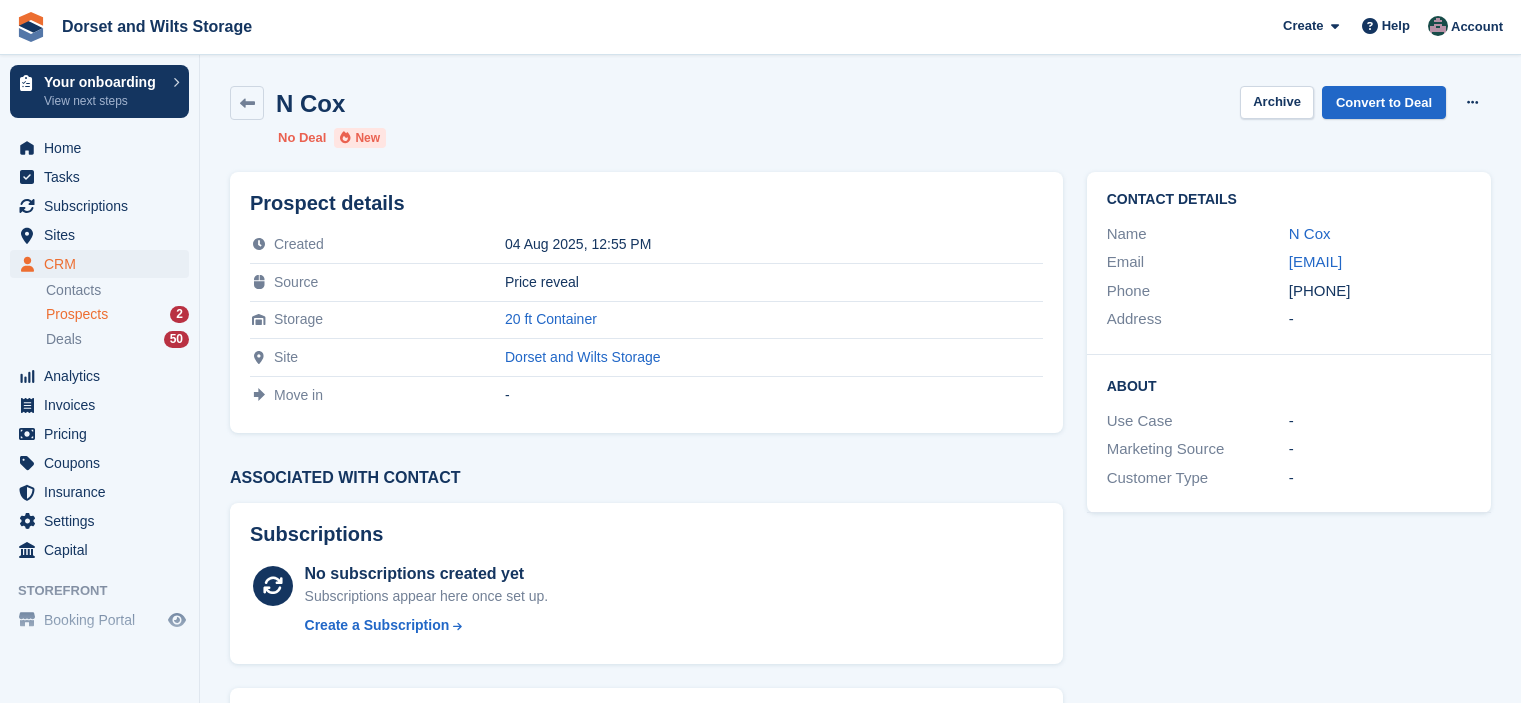 scroll, scrollTop: 0, scrollLeft: 0, axis: both 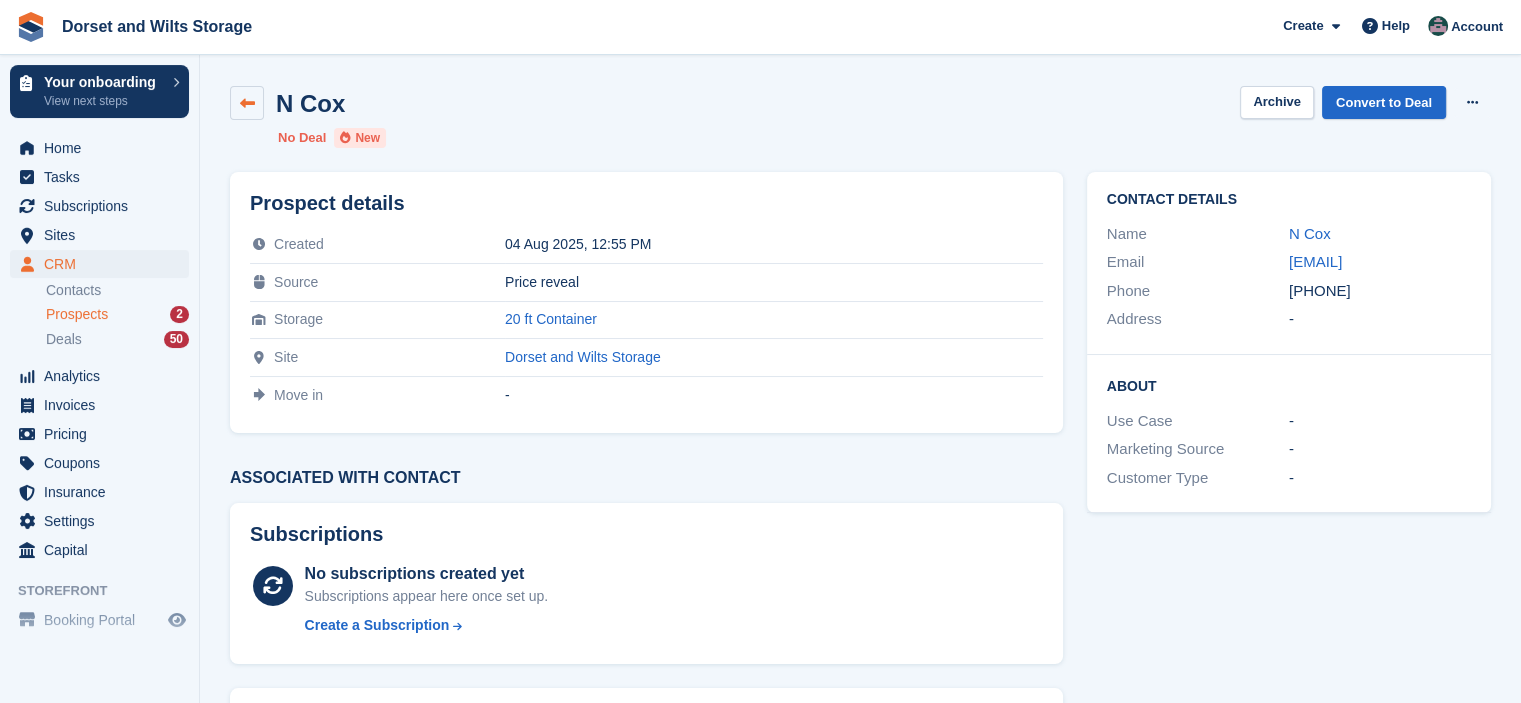 click at bounding box center [247, 103] 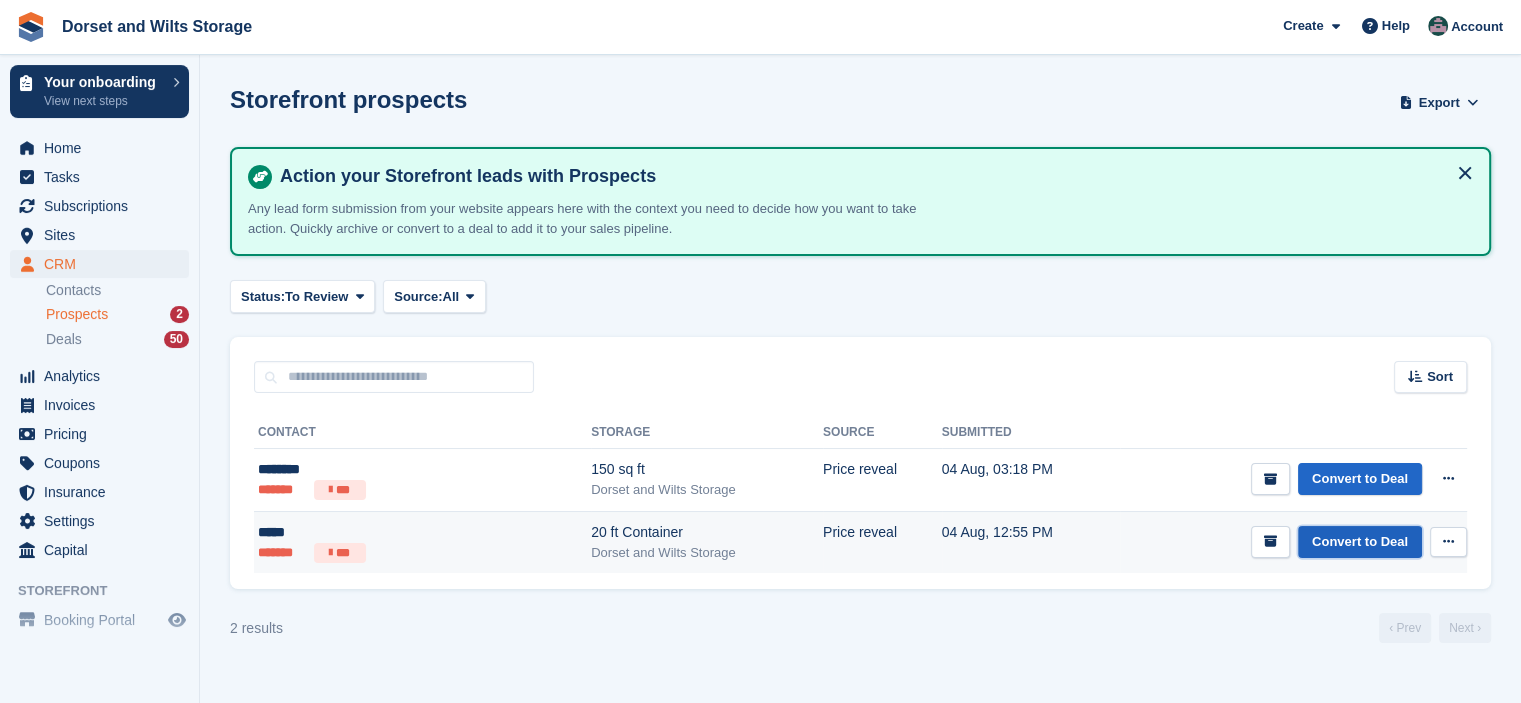 click on "Convert to Deal" at bounding box center (1360, 542) 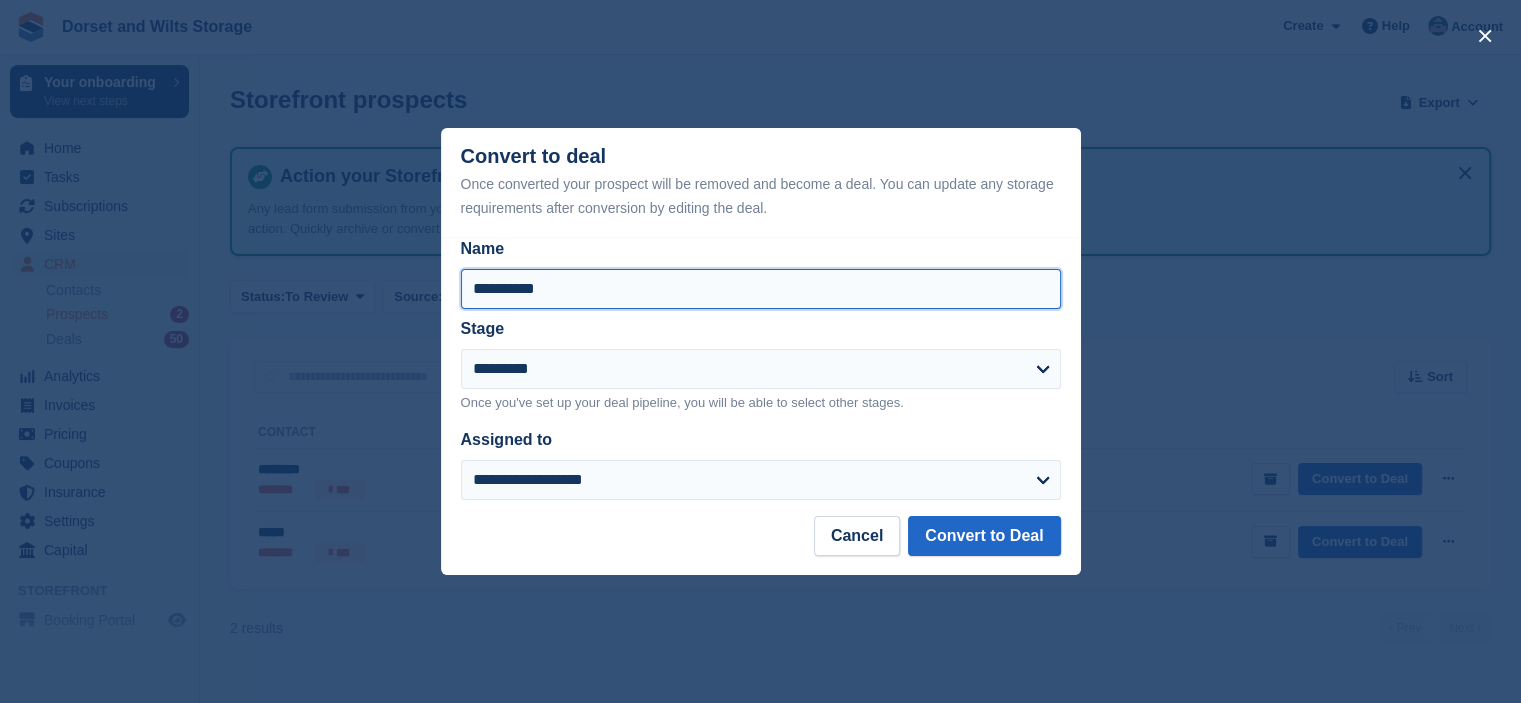 click on "**********" at bounding box center (761, 289) 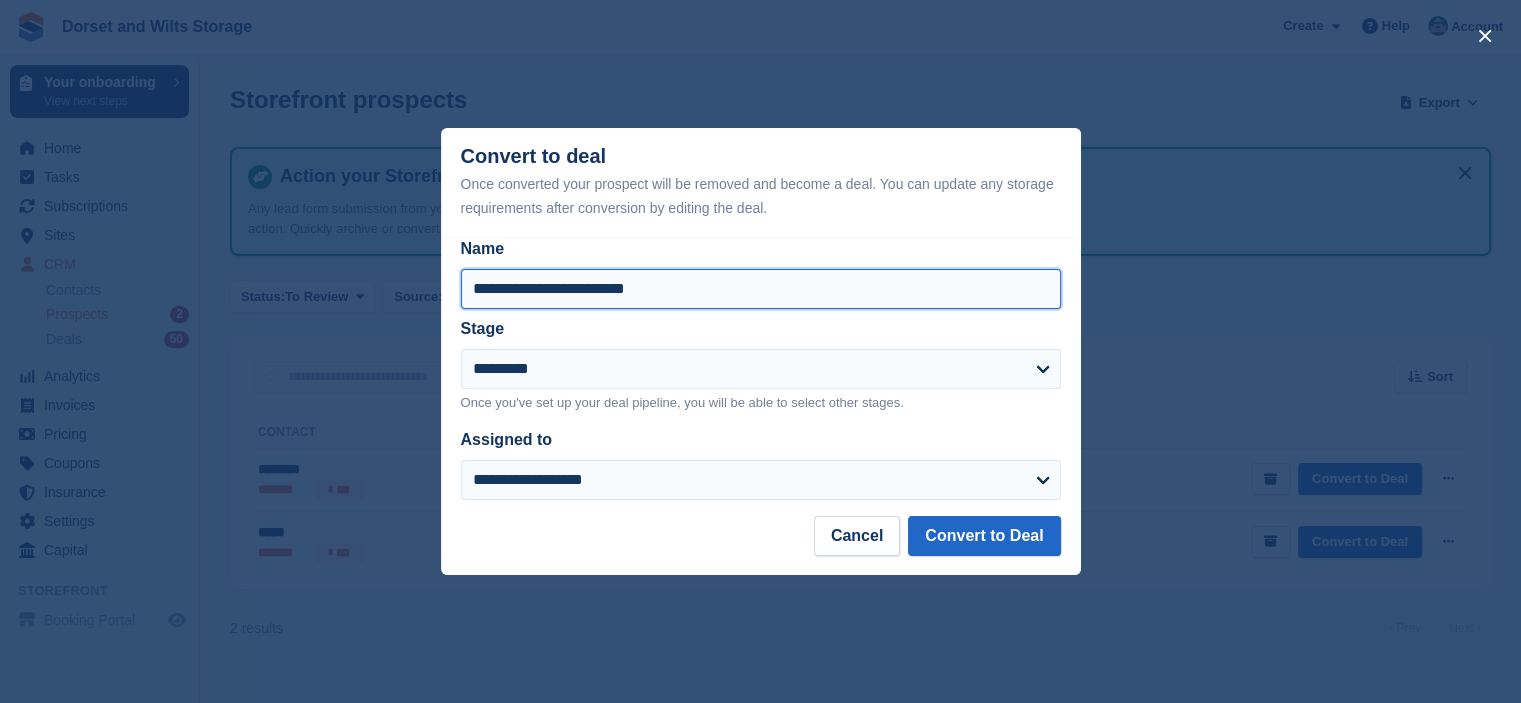 type on "**********" 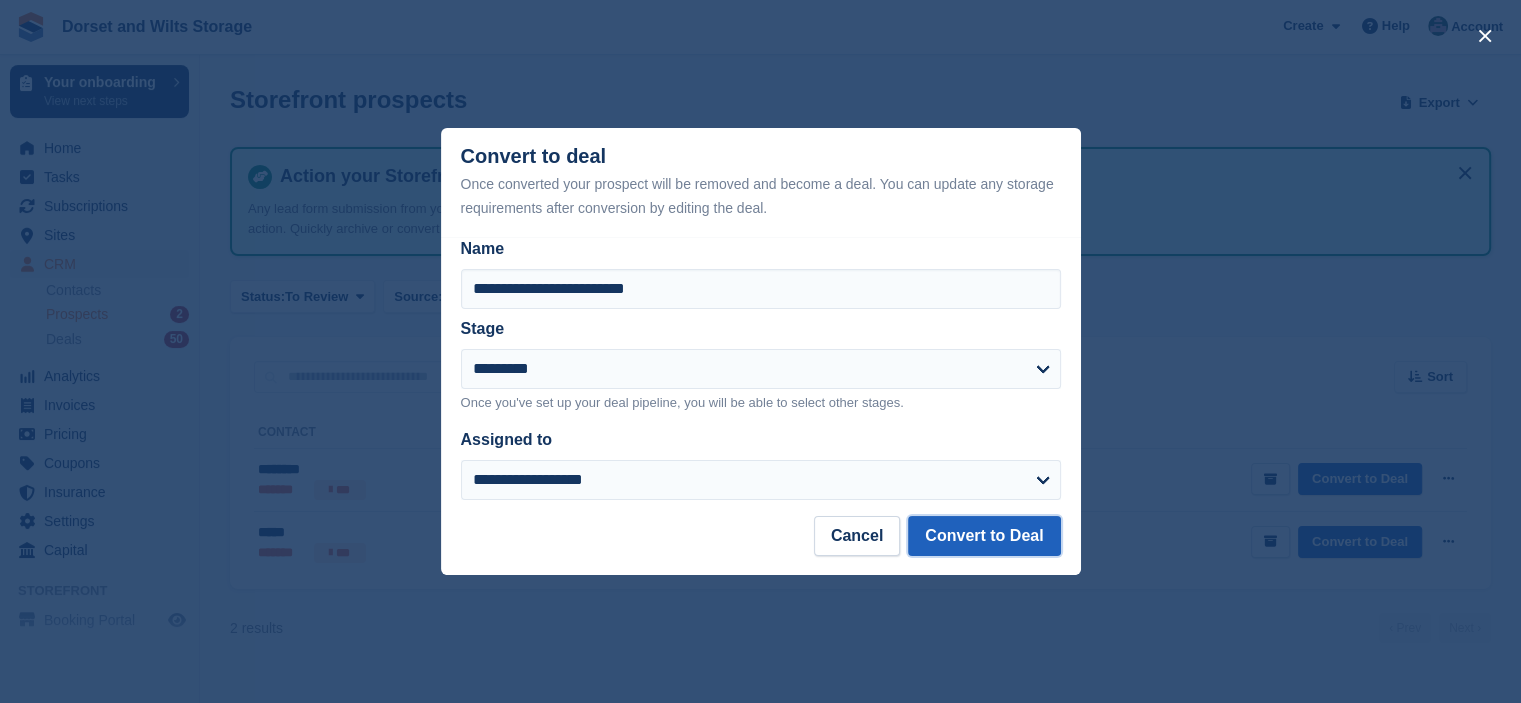 click on "Convert to Deal" at bounding box center (984, 536) 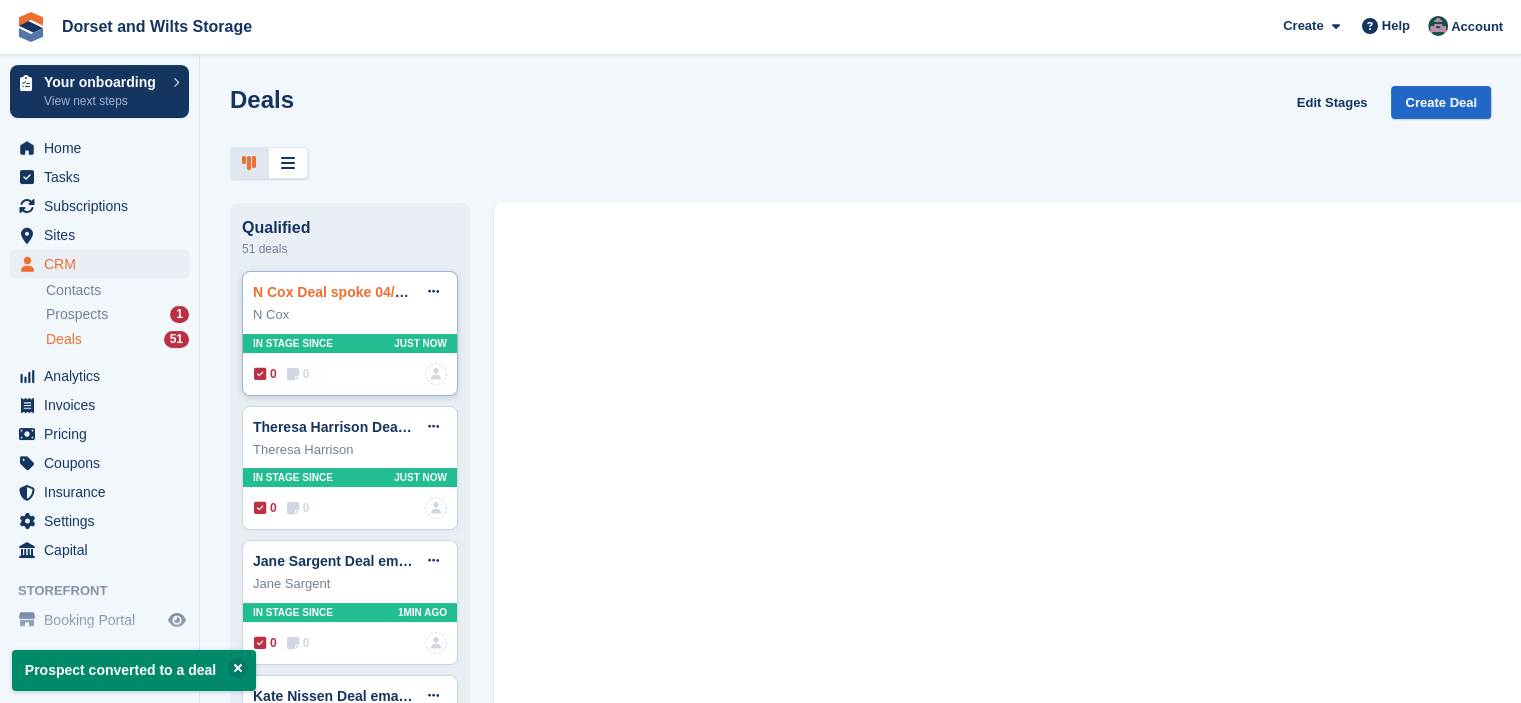 click on "N Cox Deal spoke 04/08/25" at bounding box center (341, 292) 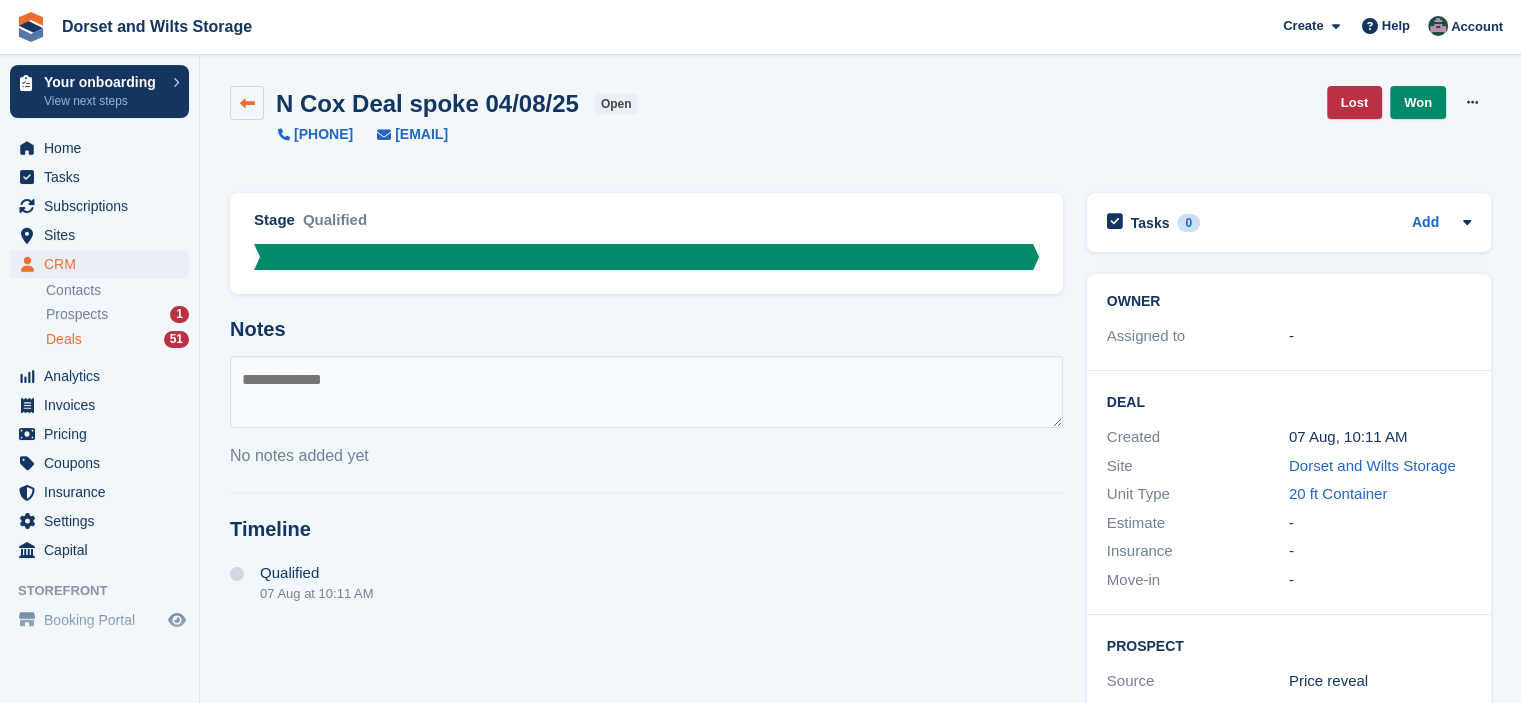 click at bounding box center [247, 103] 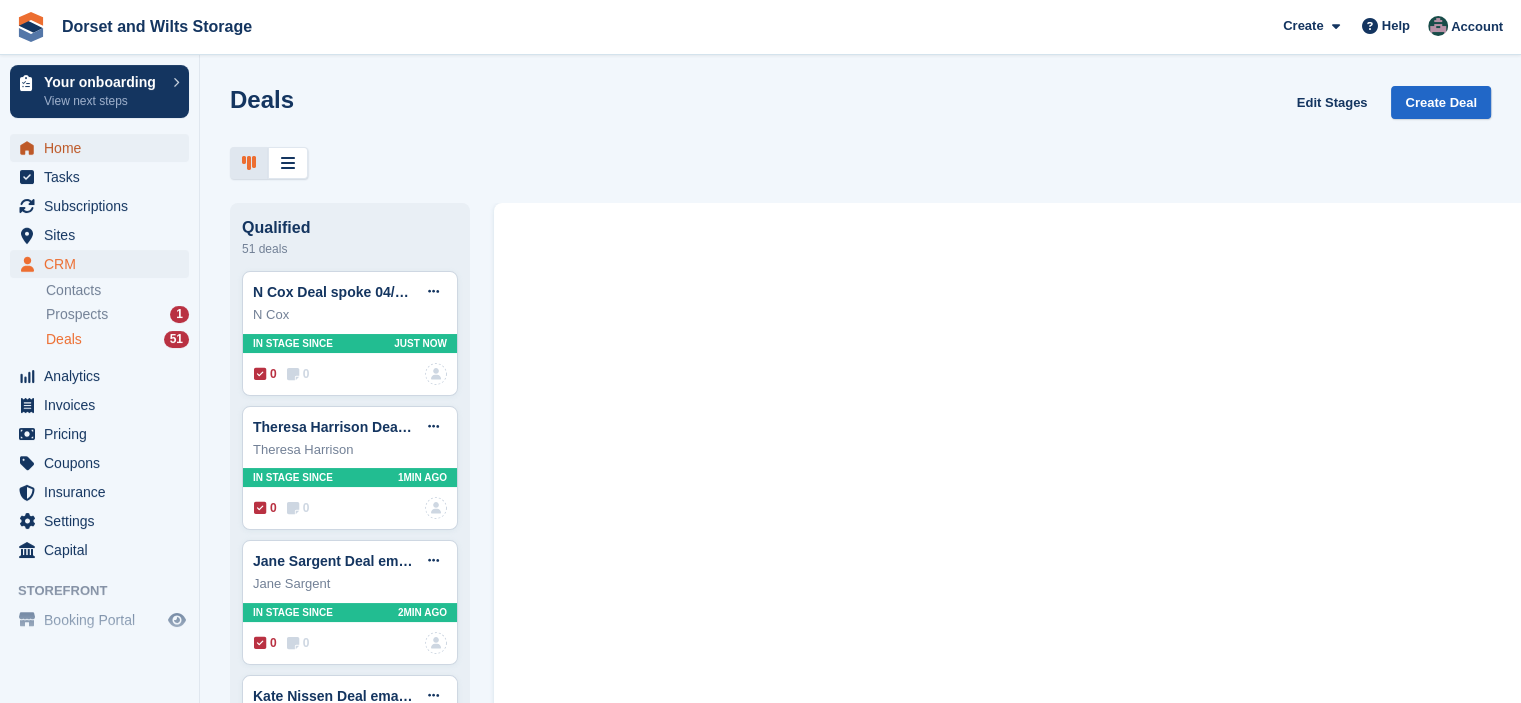 click on "Home" at bounding box center [104, 148] 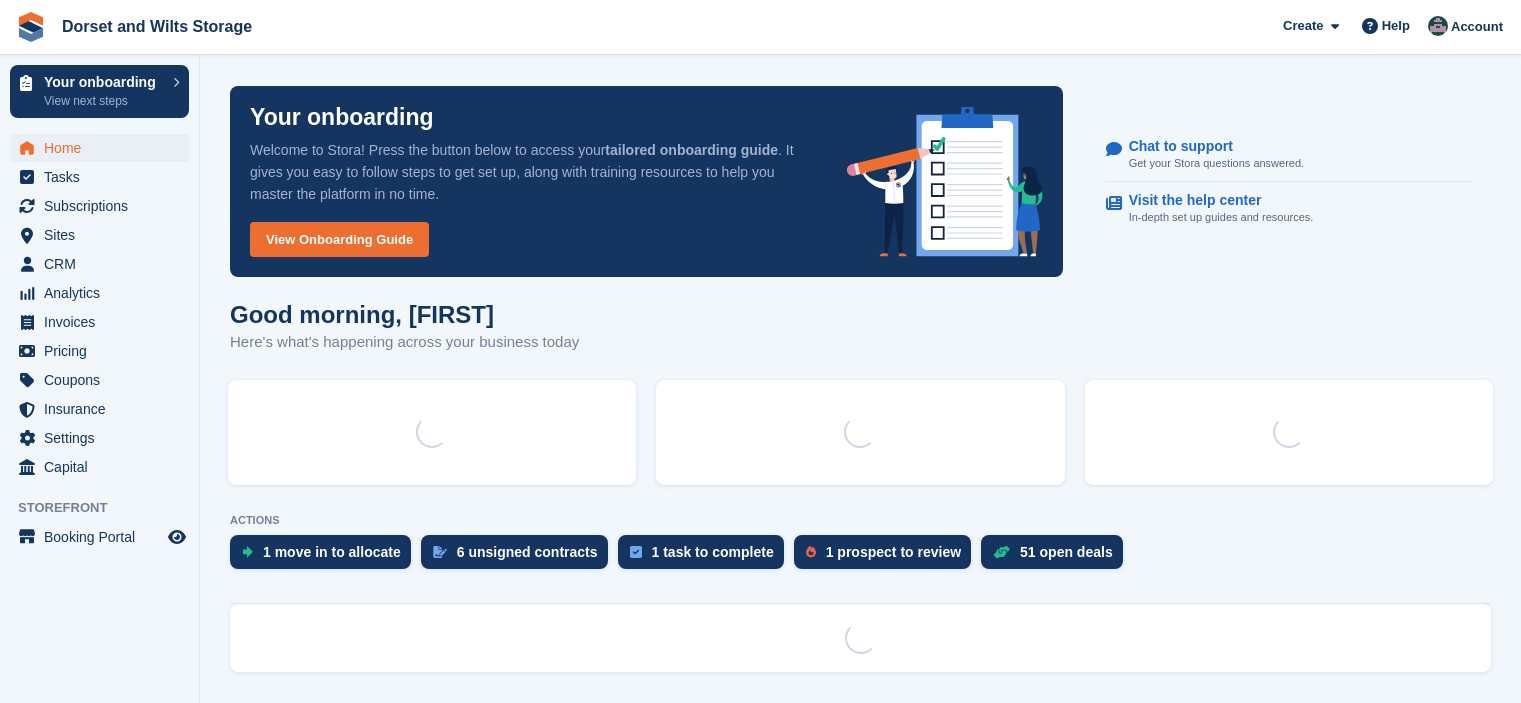 scroll, scrollTop: 0, scrollLeft: 0, axis: both 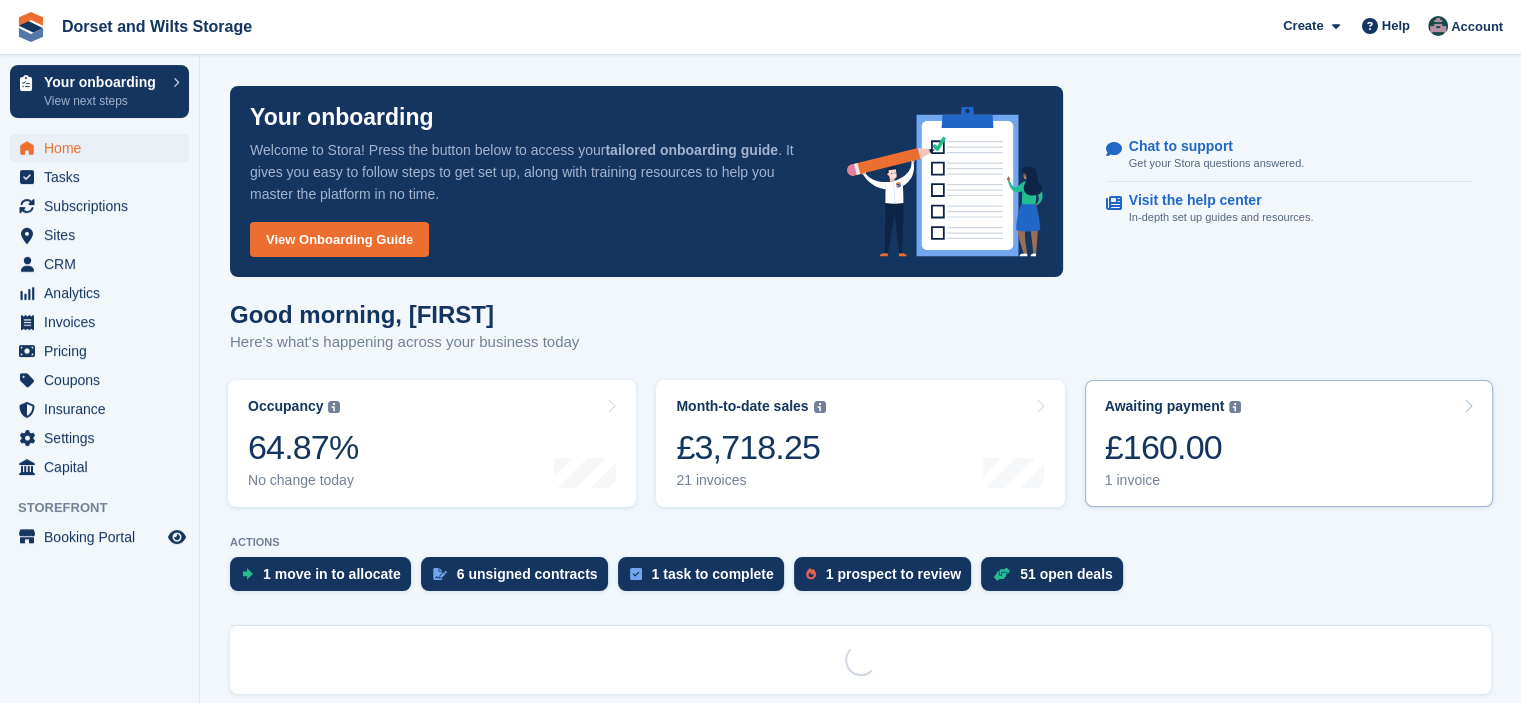 click on "£160.00" at bounding box center [1173, 447] 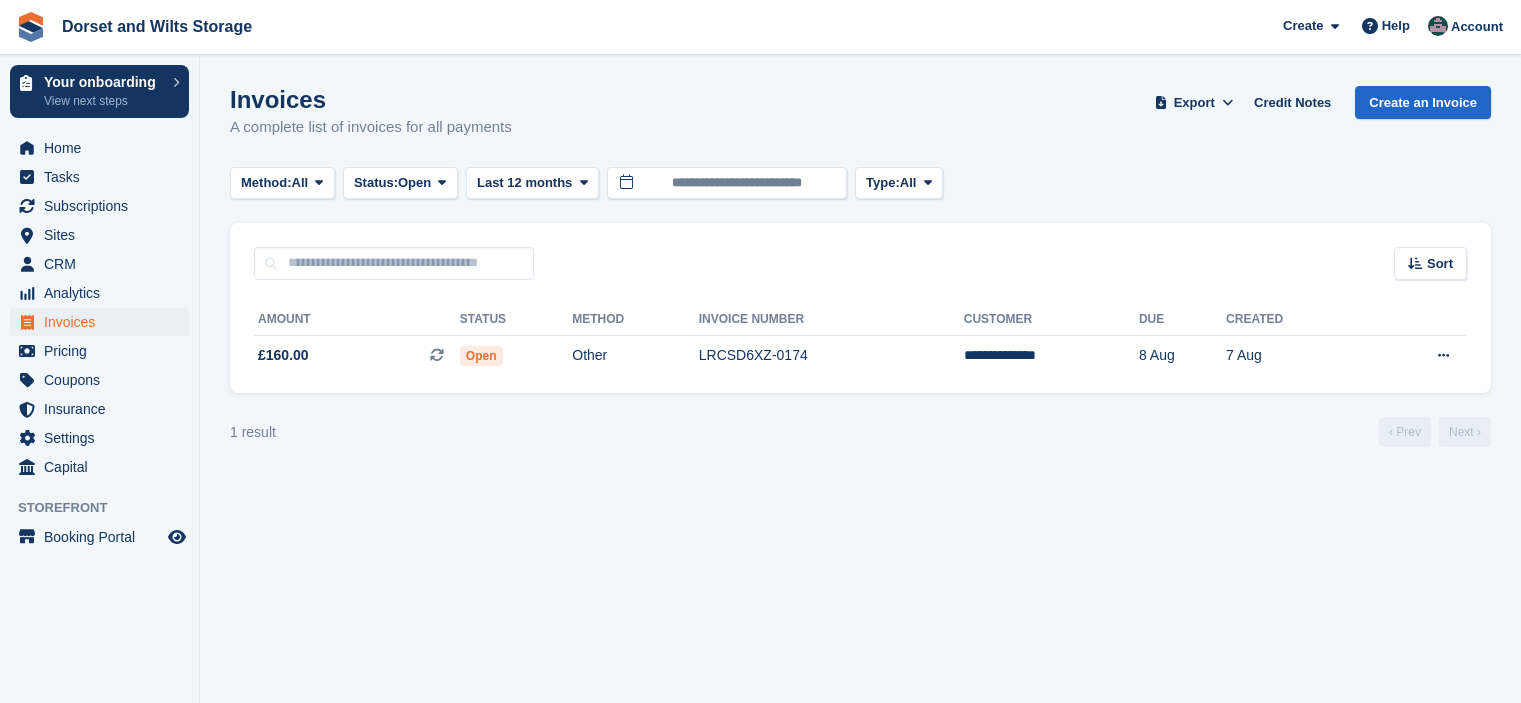 scroll, scrollTop: 0, scrollLeft: 0, axis: both 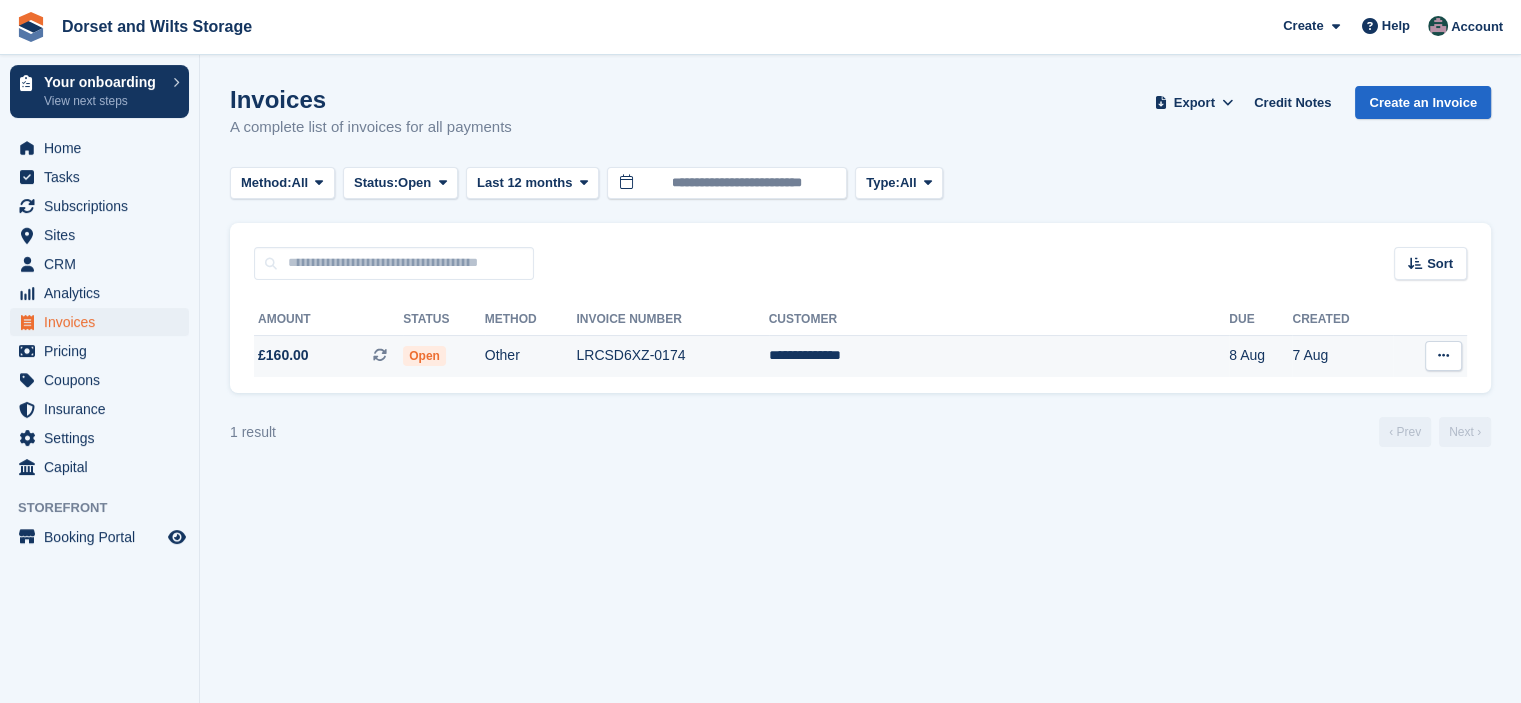 click on "£160.00" at bounding box center [283, 355] 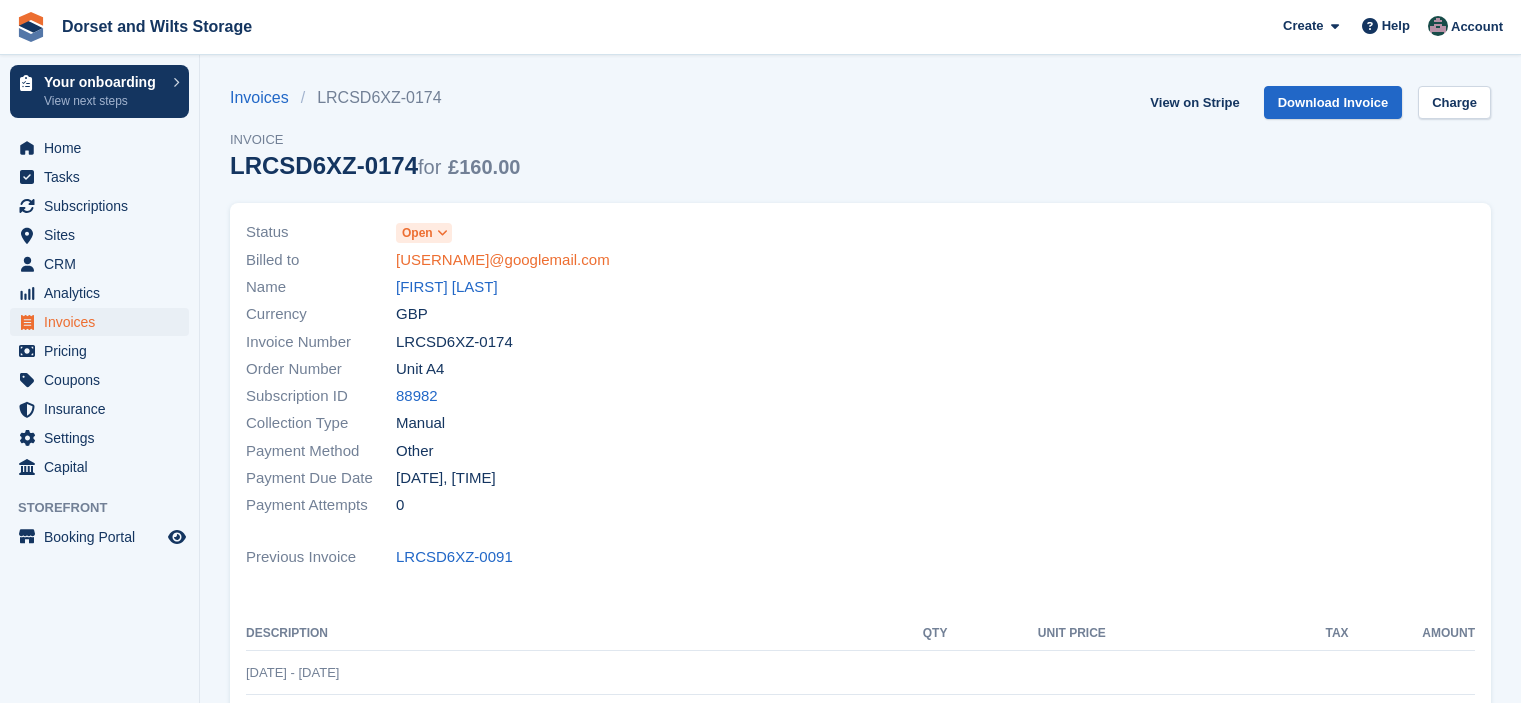 scroll, scrollTop: 0, scrollLeft: 0, axis: both 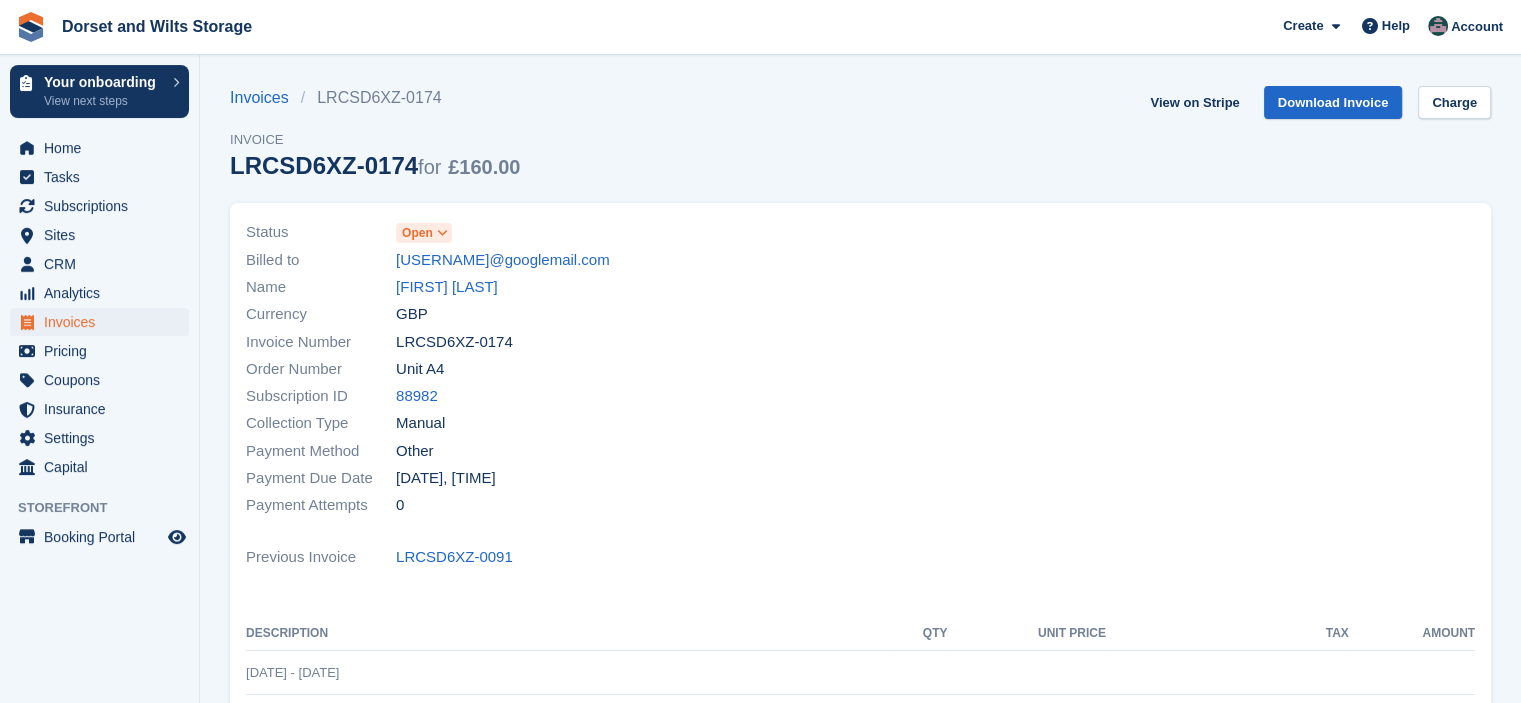 click at bounding box center (442, 233) 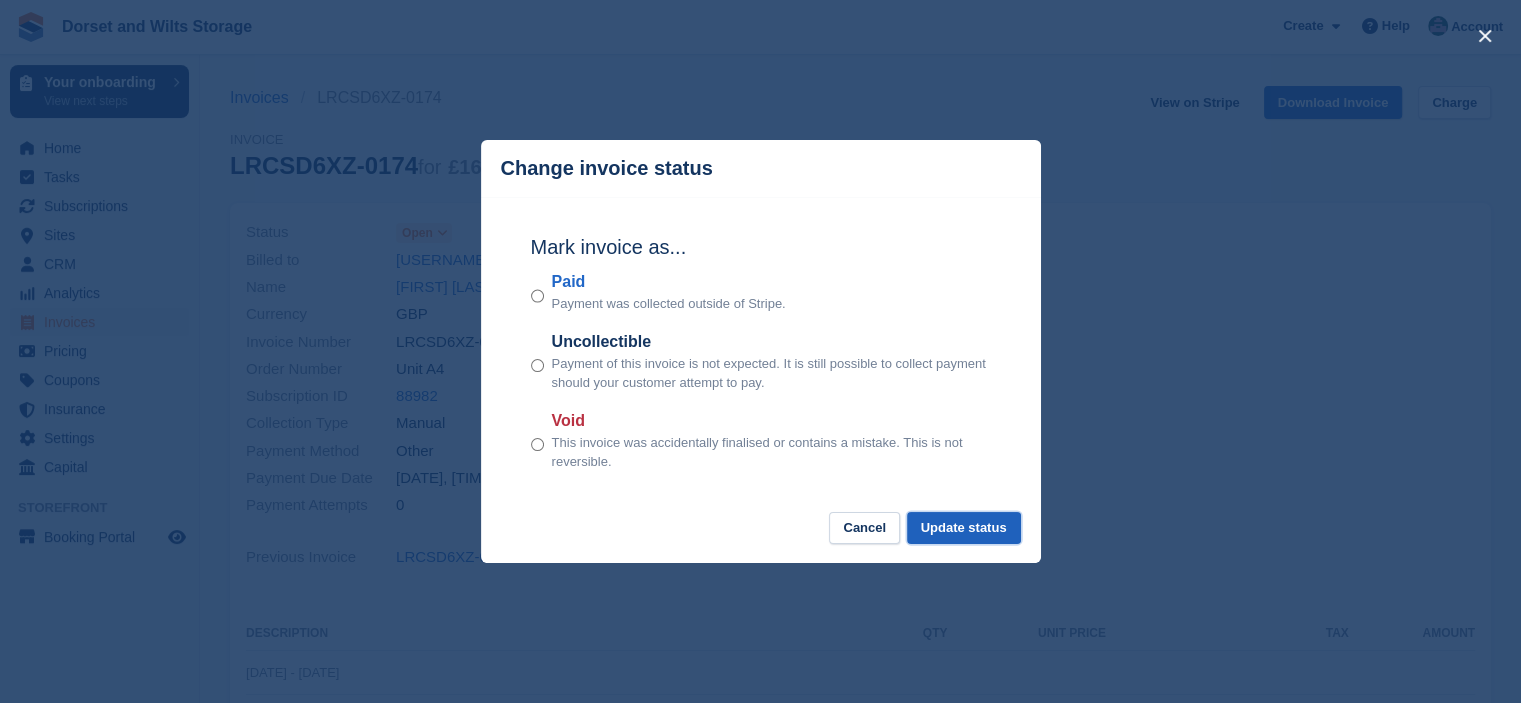 click on "Update status" at bounding box center [964, 528] 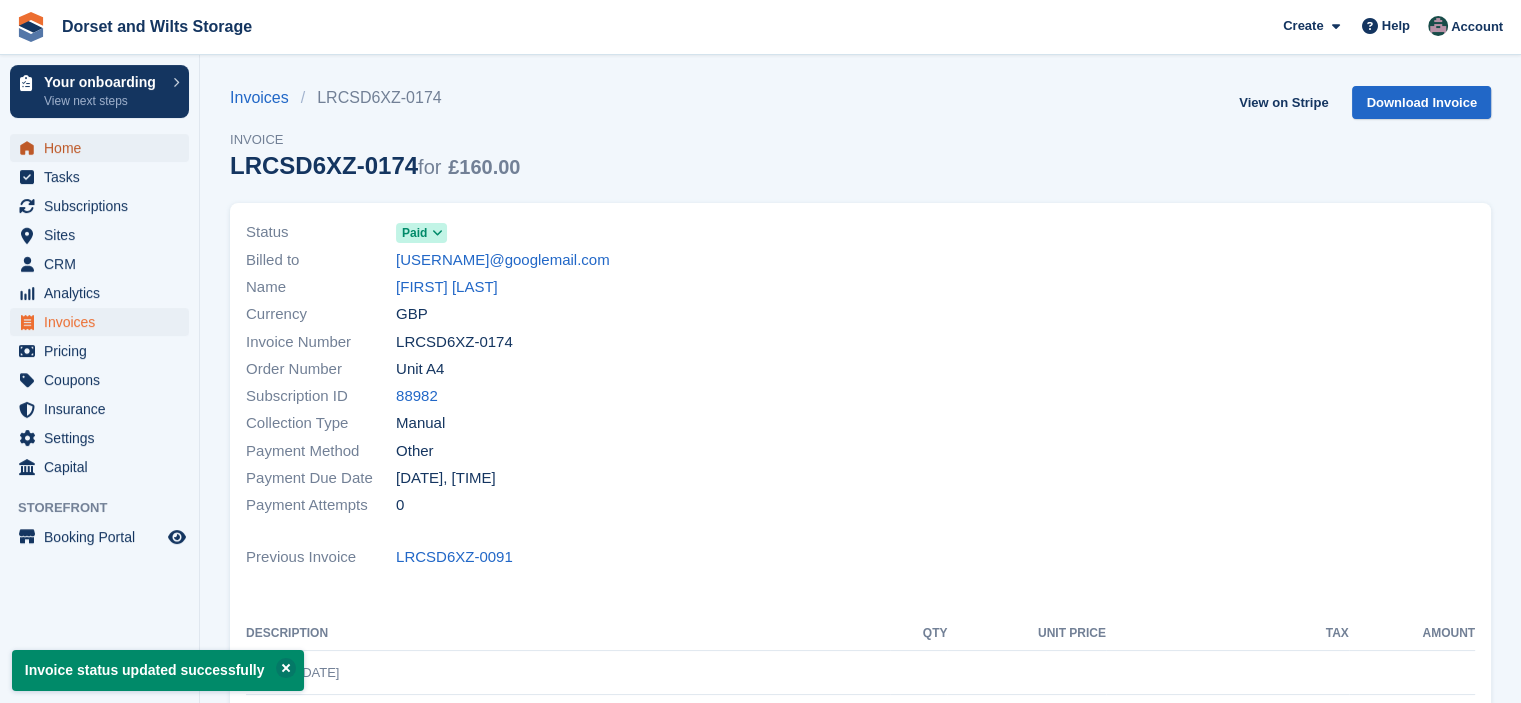 click on "Home" at bounding box center (104, 148) 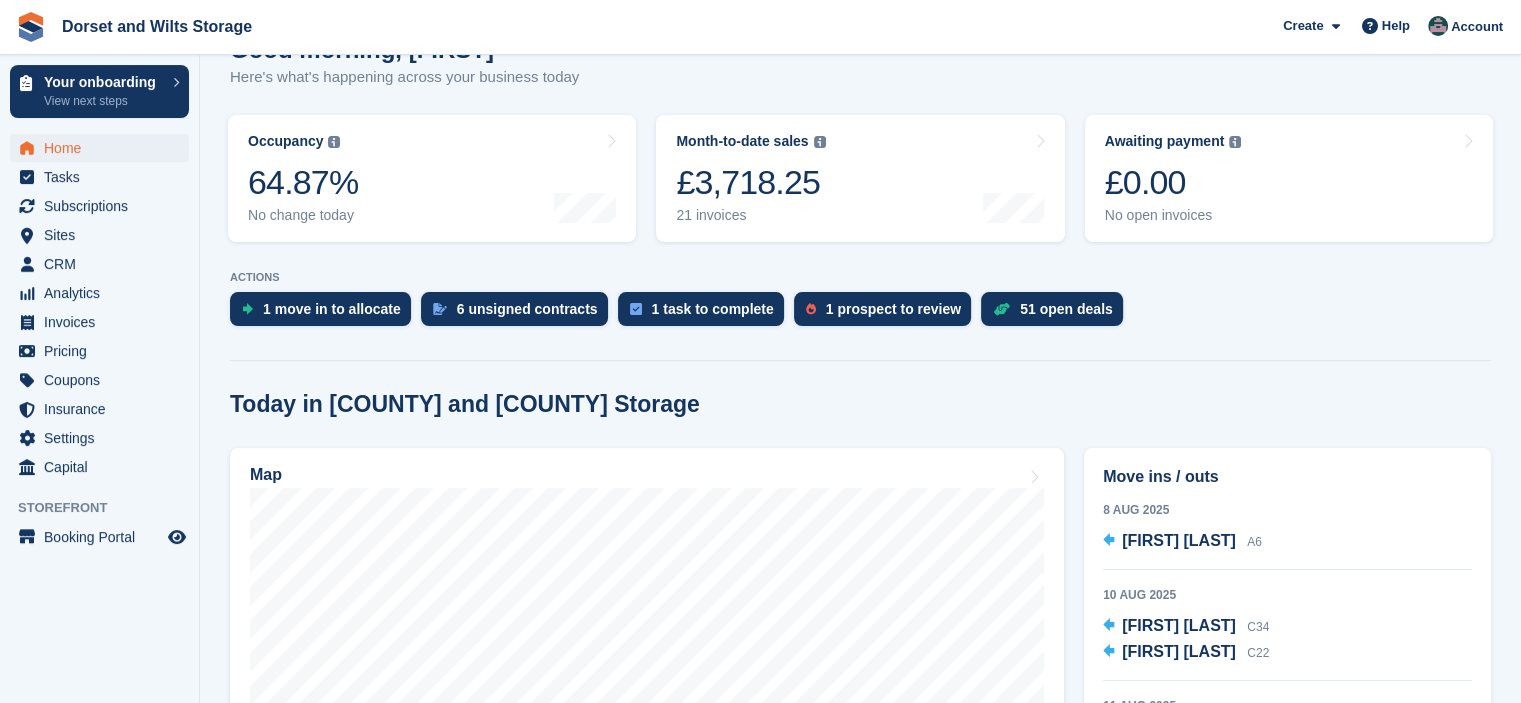 scroll, scrollTop: 400, scrollLeft: 0, axis: vertical 